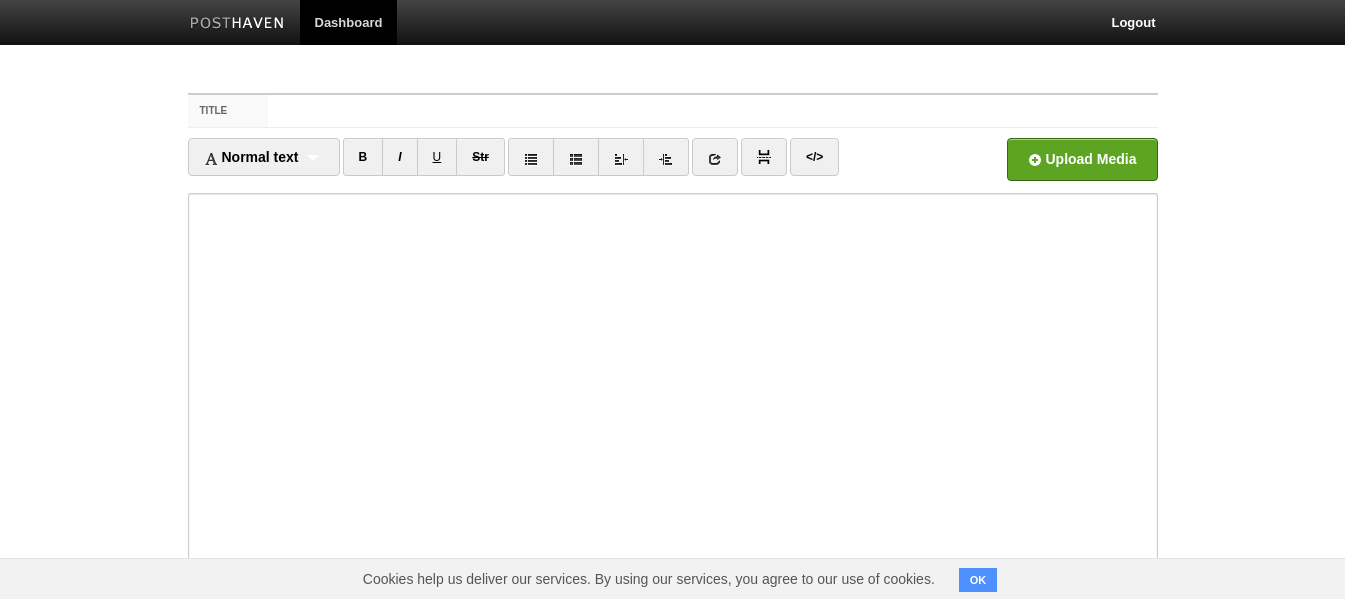 scroll, scrollTop: 0, scrollLeft: 0, axis: both 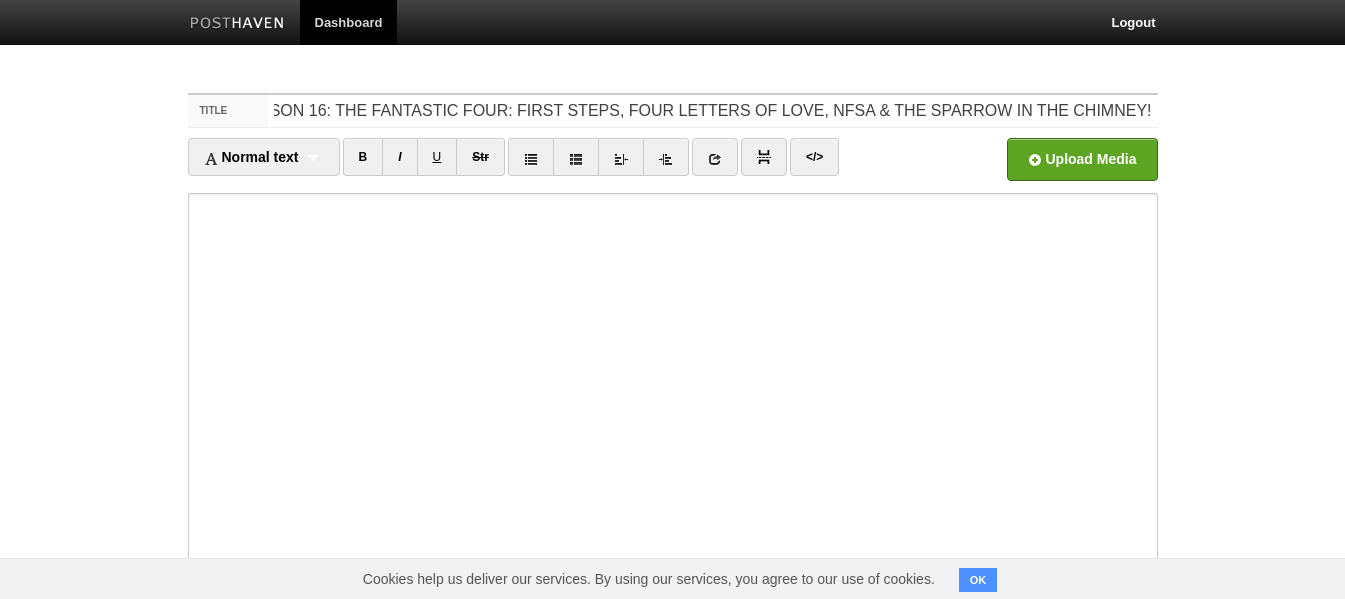 type on "EPISODE 31, SEASON 16: THE FANTASTIC FOUR: FIRST STEPS, FOUR LETTERS OF LOVE, NFSA & THE SPARROW IN THE CHIMNEY!" 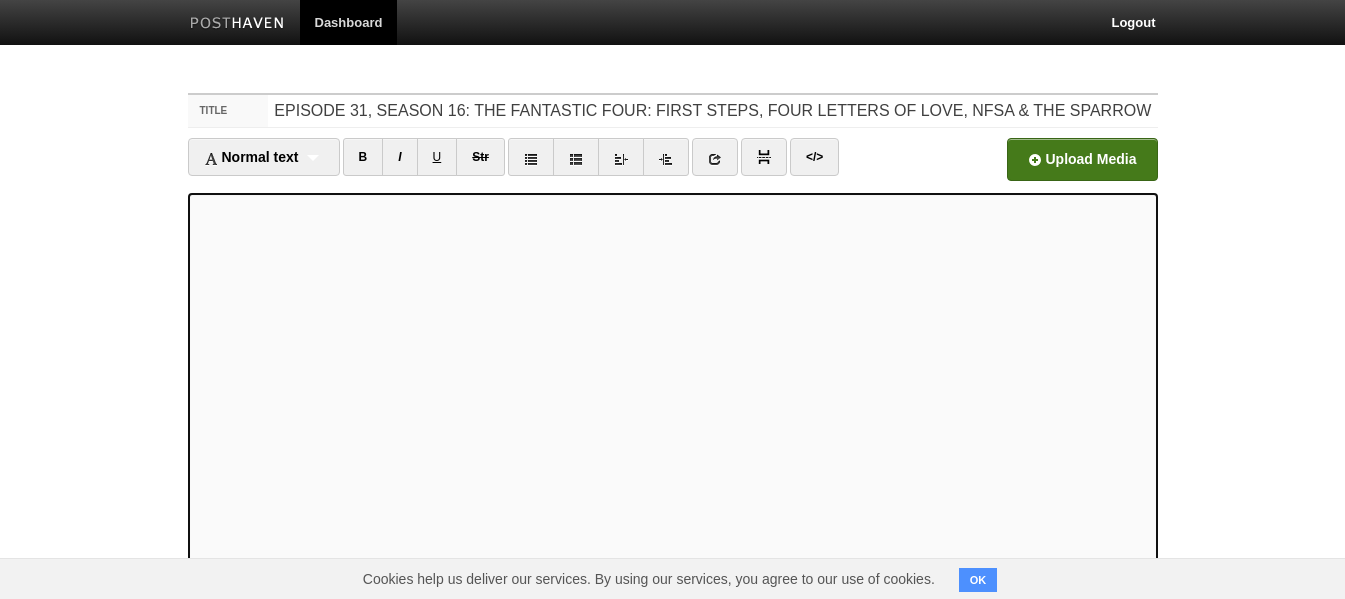click at bounding box center (478, 165) 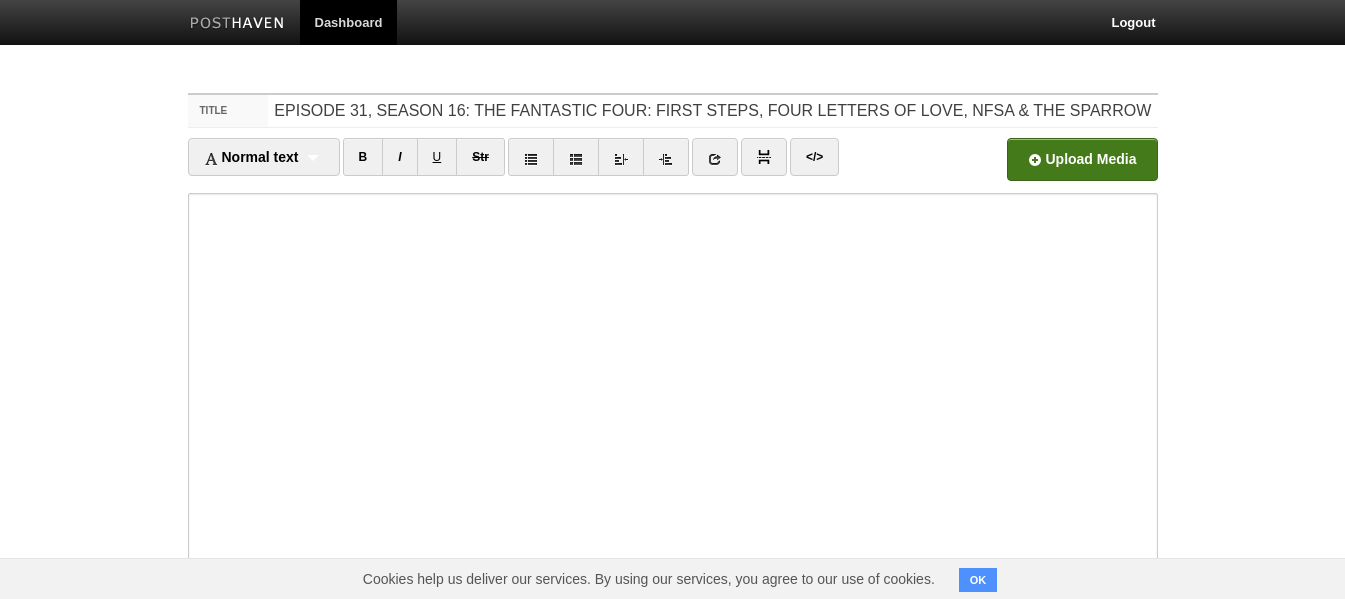 click at bounding box center (478, 165) 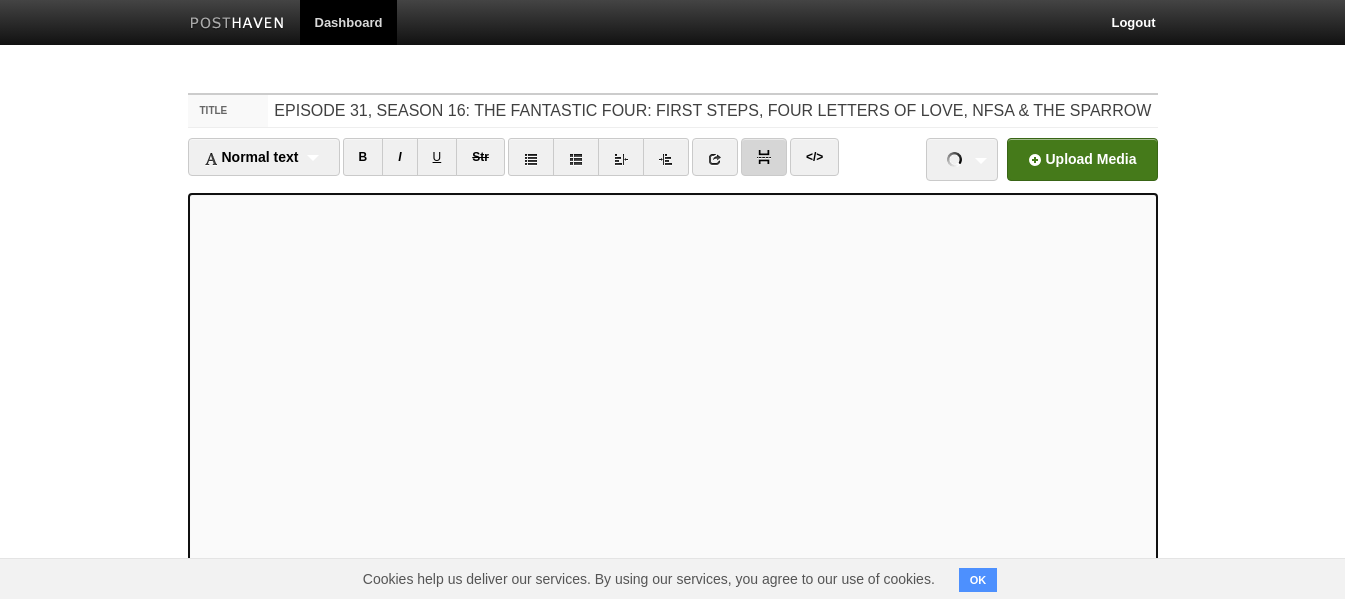 click at bounding box center (764, 157) 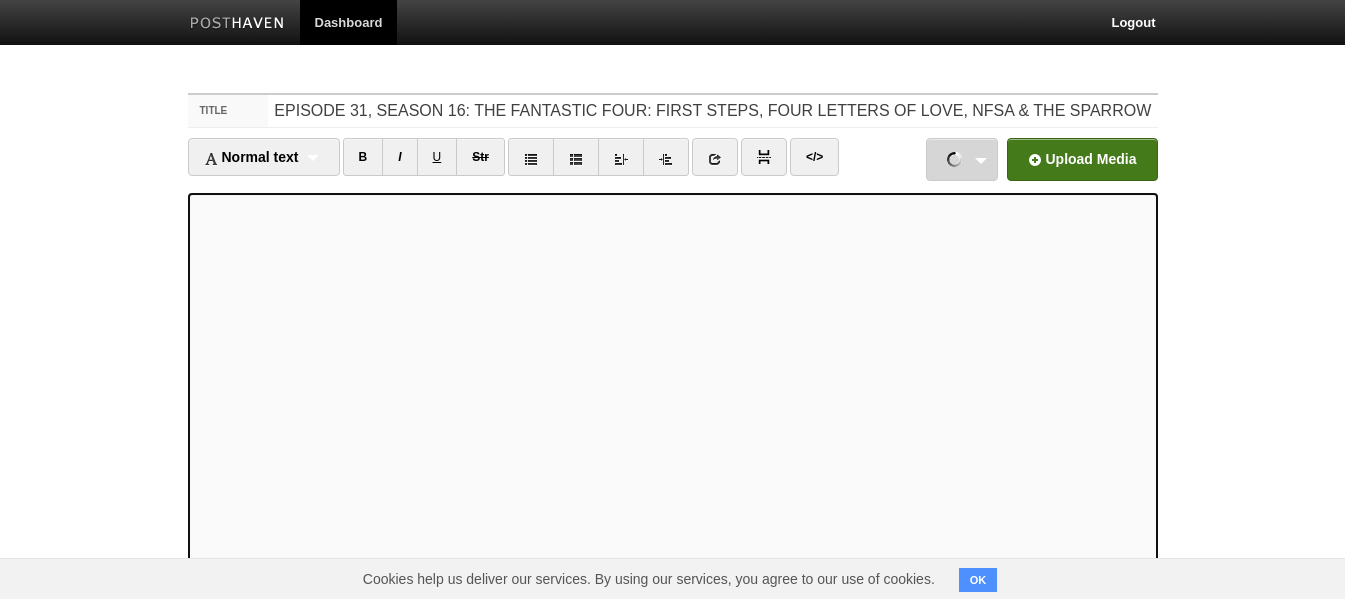 click on "TheMovieClub-31,Sn16.mp3
66.06 MB
Cancel" at bounding box center [962, 159] 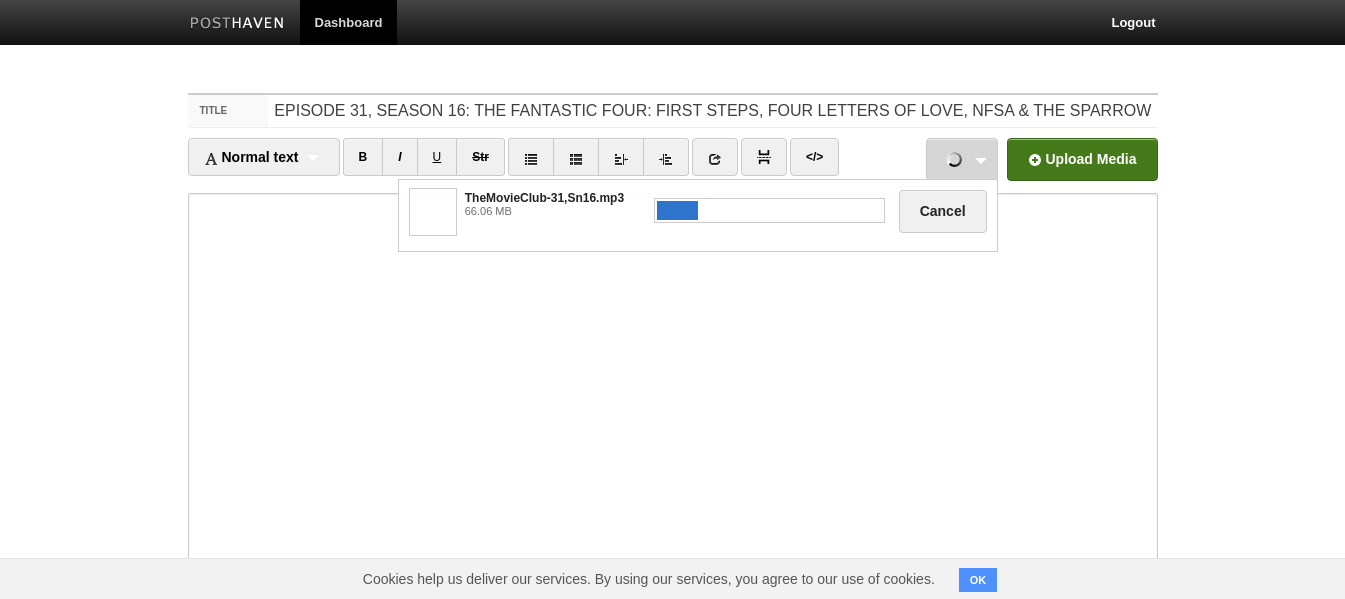 click on "TheMovieClub-31,Sn16.mp3
66.06 MB
Cancel" at bounding box center (962, 159) 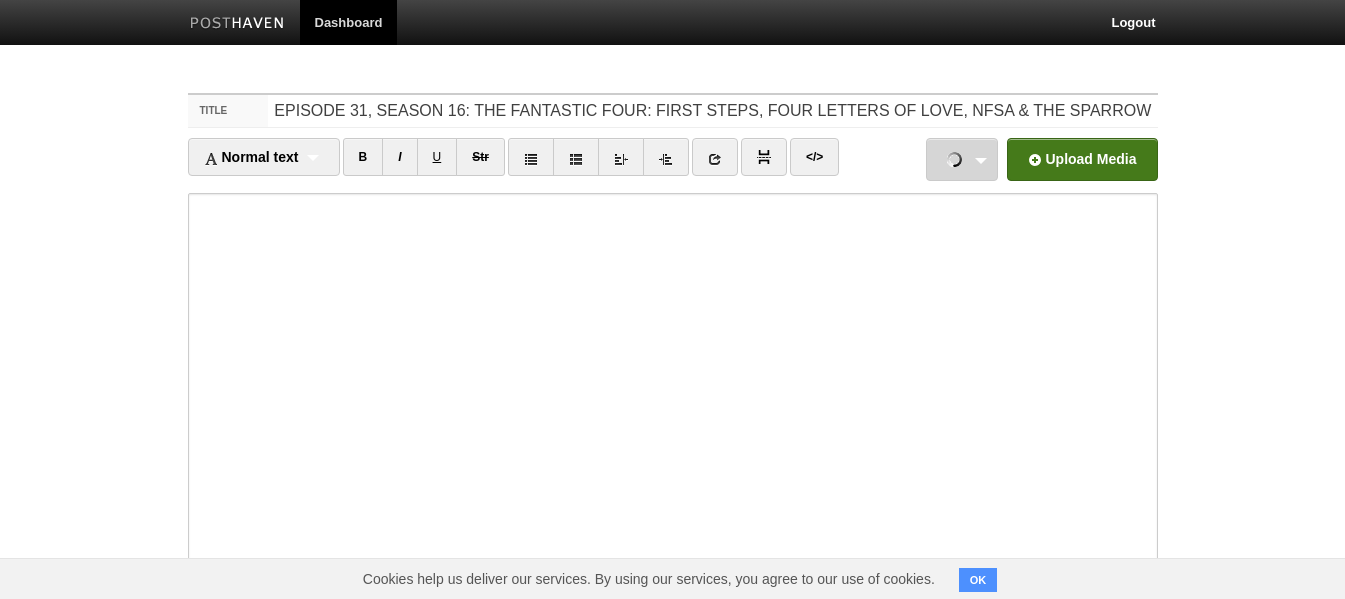 click on "TheMovieClub-31,Sn16.mp3
66.06 MB
Cancel" at bounding box center [962, 159] 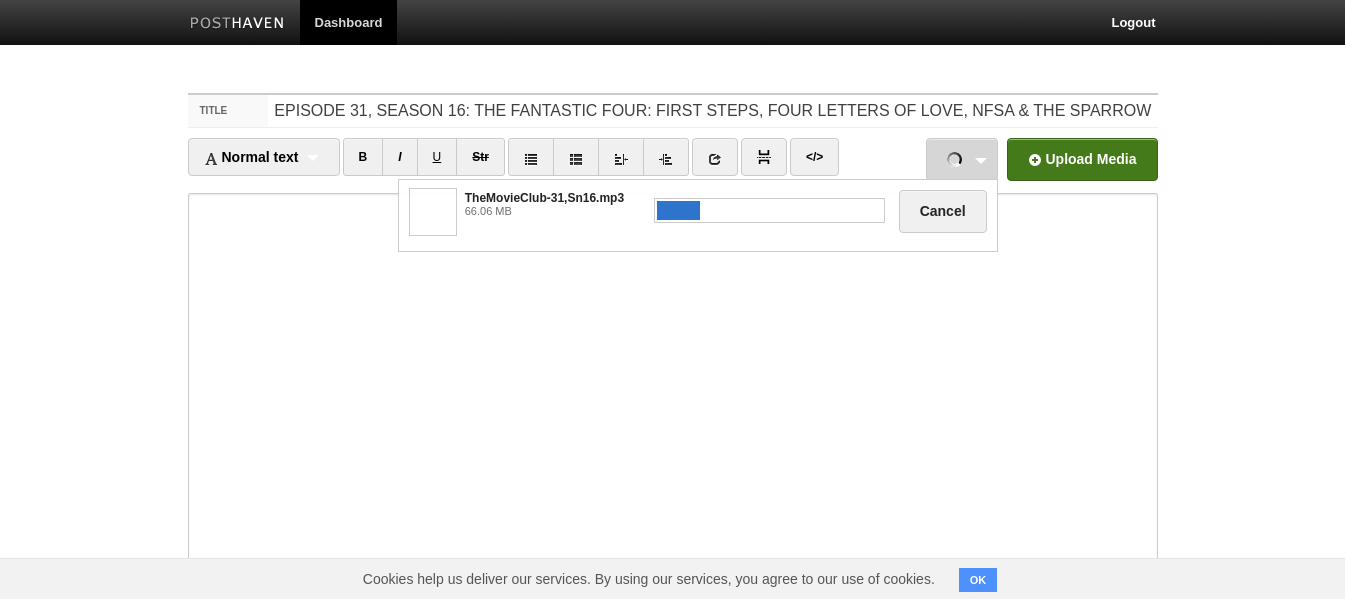 click on "TheMovieClub-31,Sn16.mp3
66.06 MB
Cancel" at bounding box center (962, 159) 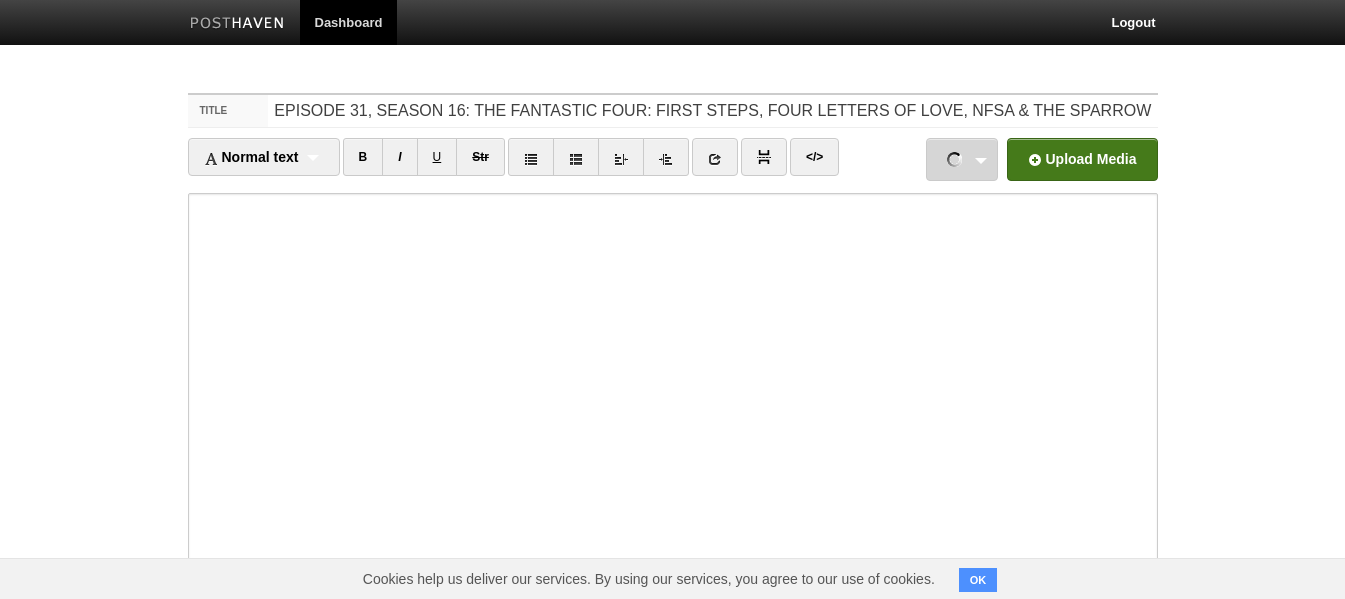 click on "TheMovieClub-31,Sn16.mp3
66.06 MB
Cancel" at bounding box center [962, 159] 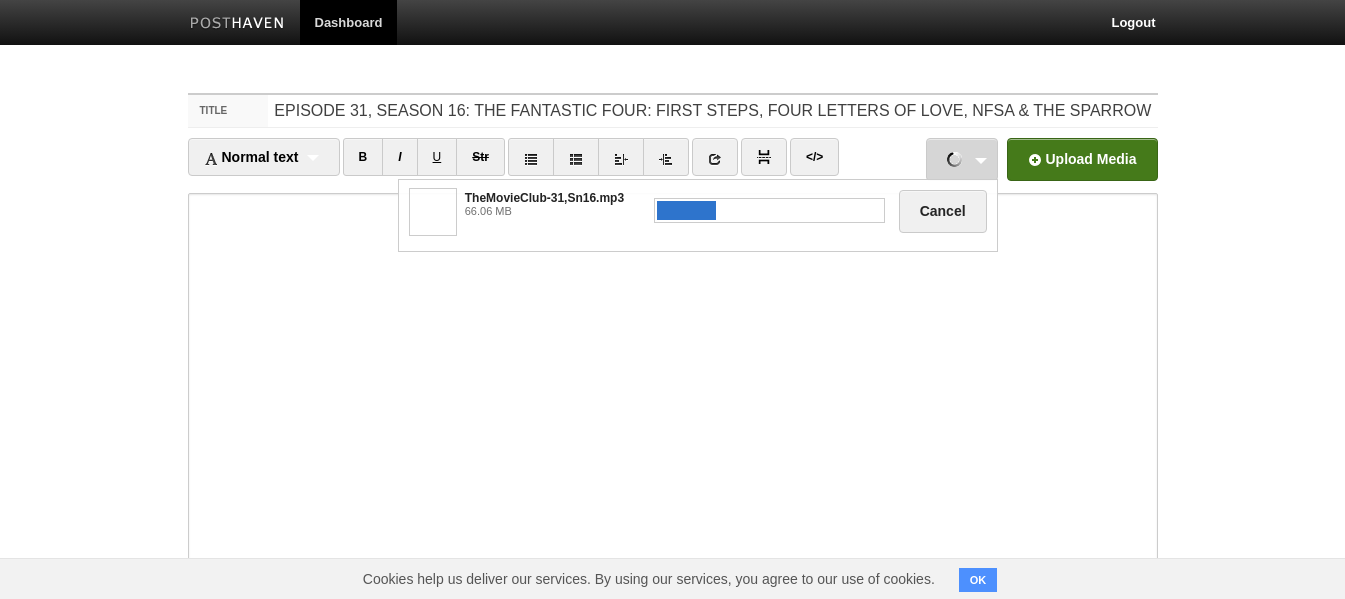 click on "TheMovieClub-31,Sn16.mp3
66.06 MB
Cancel" at bounding box center (962, 159) 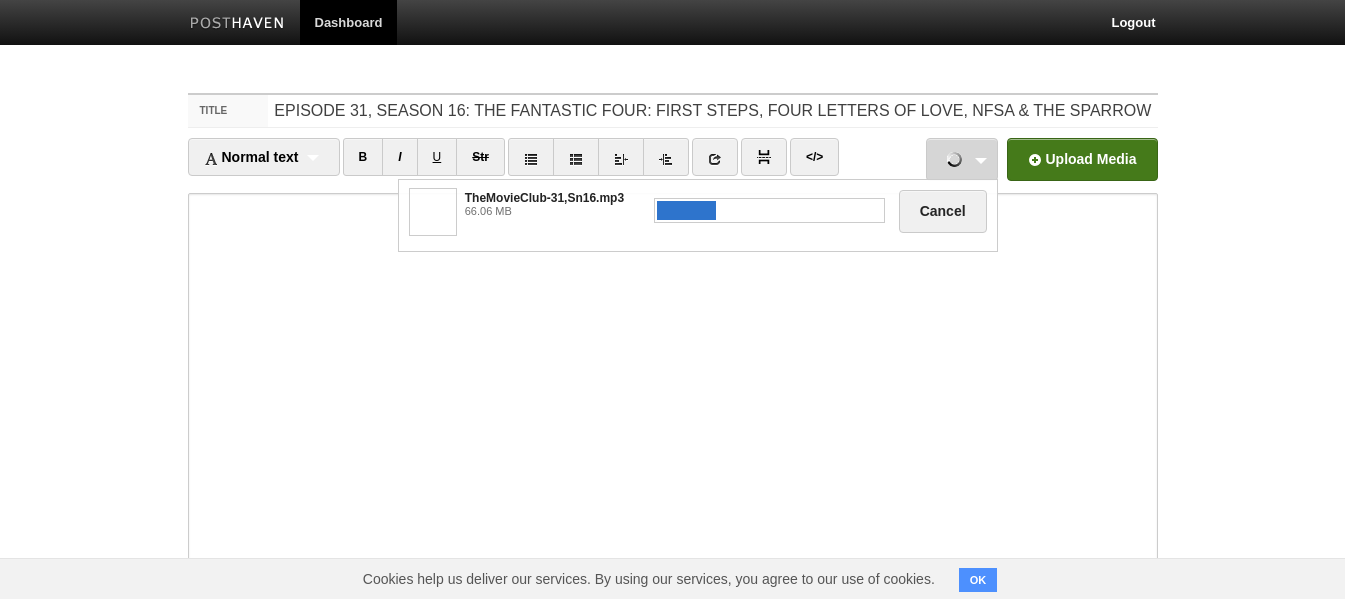 click on "TheMovieClub-31,Sn16.mp3
66.06 MB
Cancel" at bounding box center [962, 159] 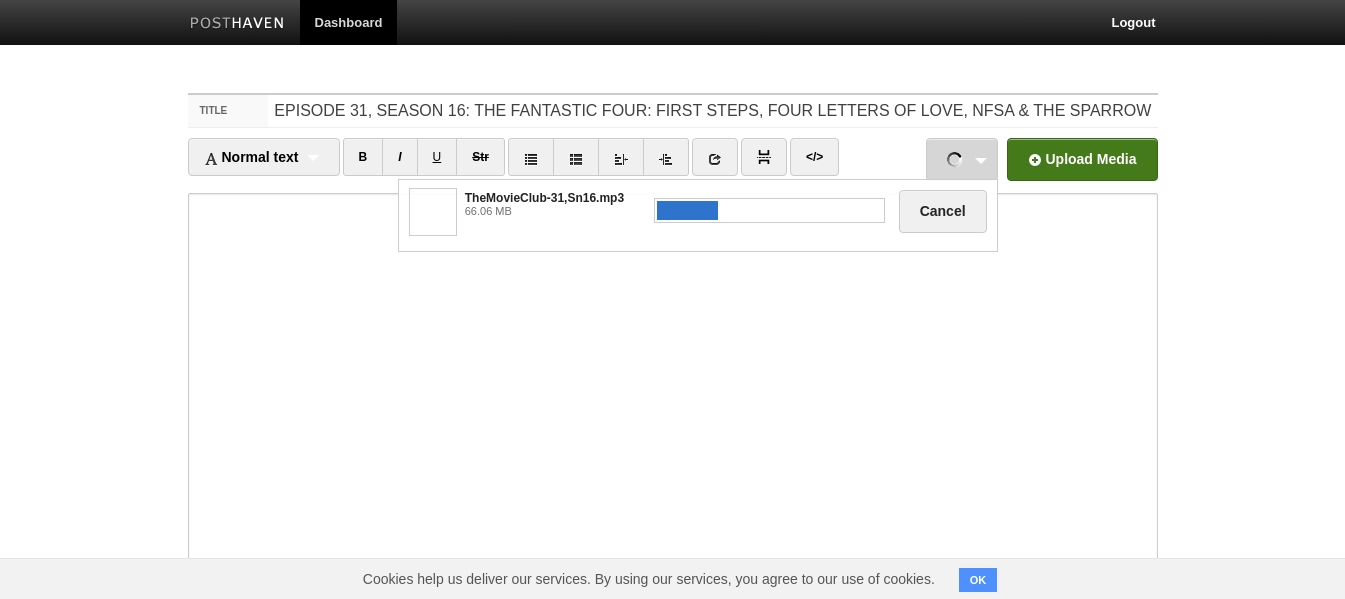 click on "TheMovieClub-31,Sn16.mp3
66.06 MB
Cancel" at bounding box center (962, 159) 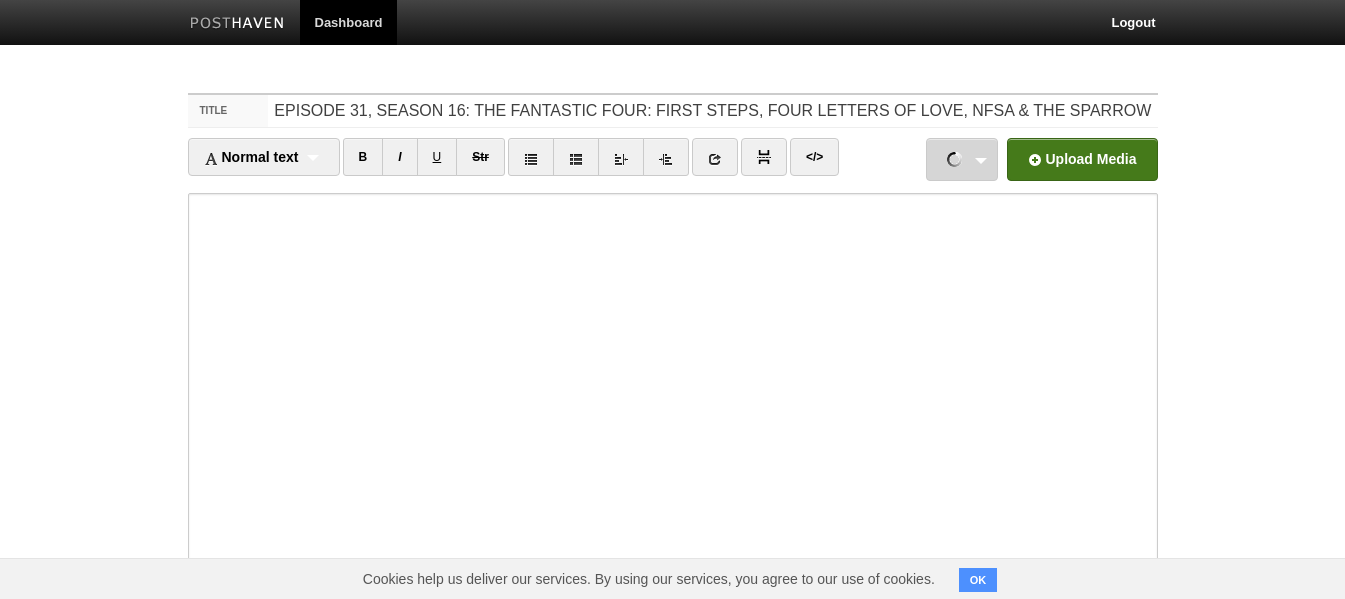 click on "TheMovieClub-31,Sn16.mp3
66.06 MB
Cancel" at bounding box center [962, 159] 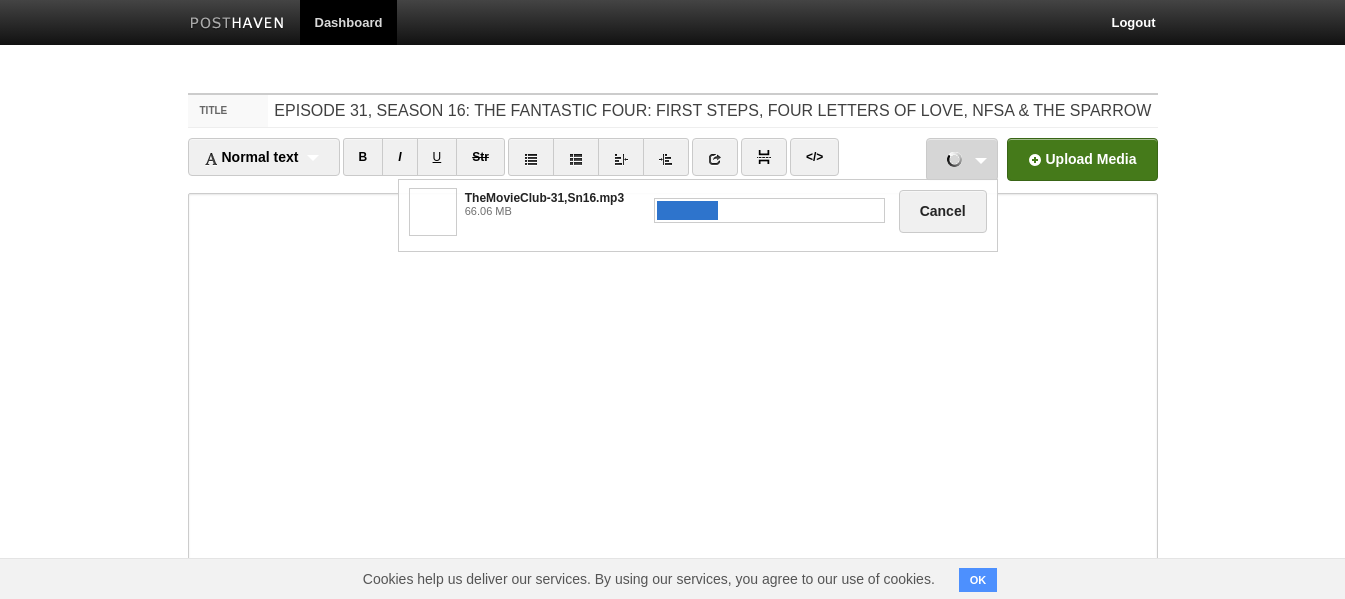 click on "TheMovieClub-31,Sn16.mp3
66.06 MB
Cancel" at bounding box center (962, 159) 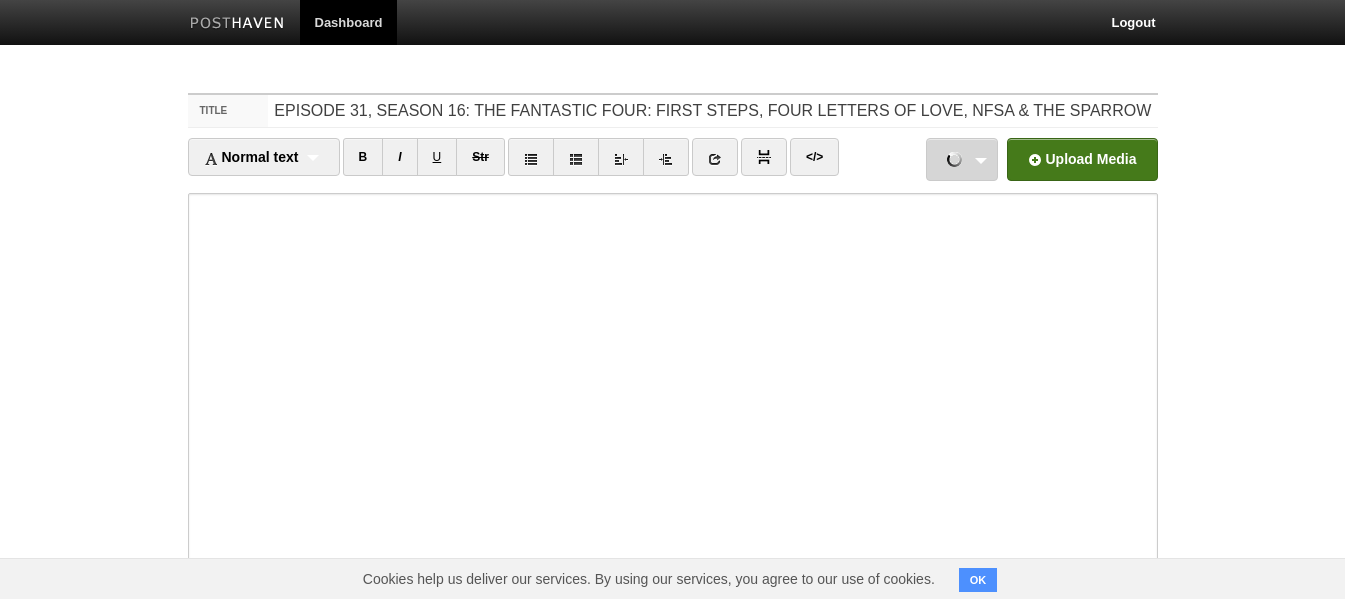 click on "TheMovieClub-31,Sn16.mp3
66.06 MB
Cancel" at bounding box center (962, 159) 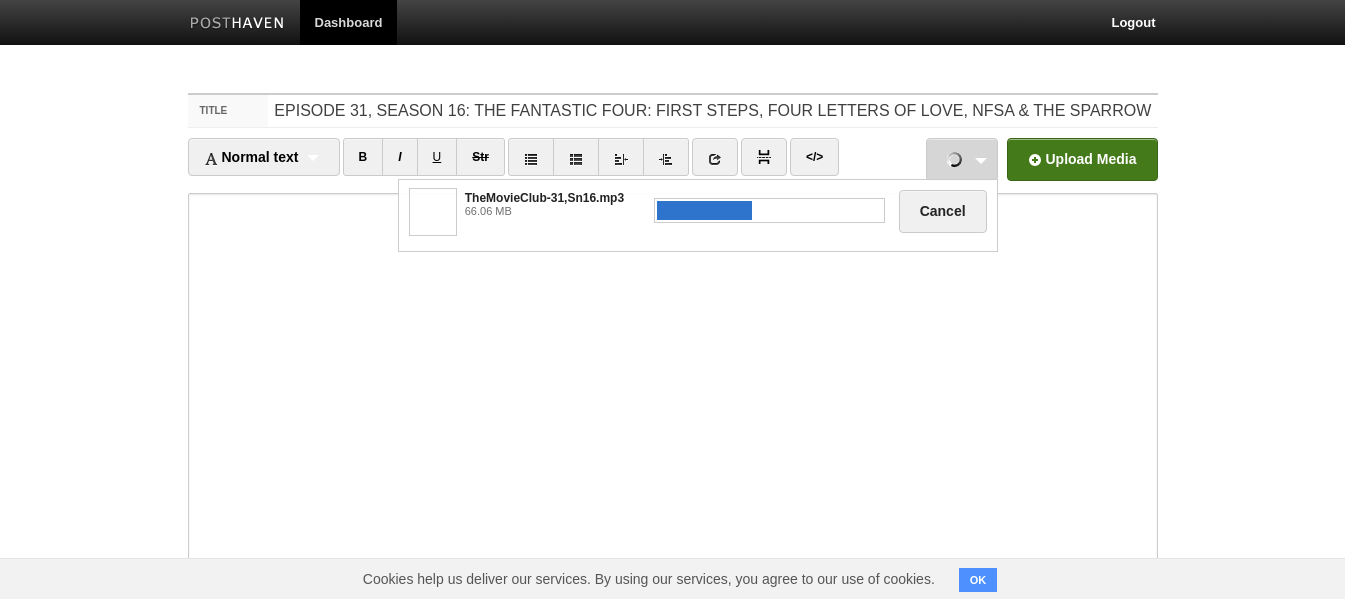 click on "TheMovieClub-31,Sn16.mp3
66.06 MB
Cancel" at bounding box center [962, 159] 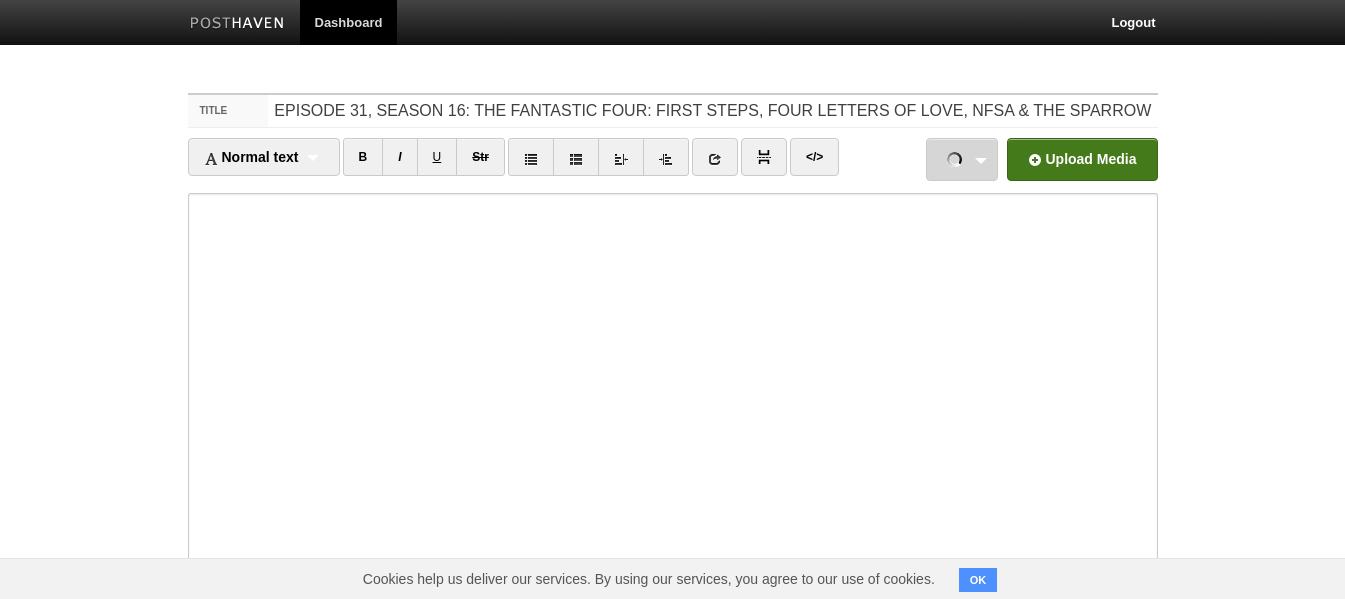 click on "TheMovieClub-31,Sn16.mp3
66.06 MB
Cancel" at bounding box center [962, 159] 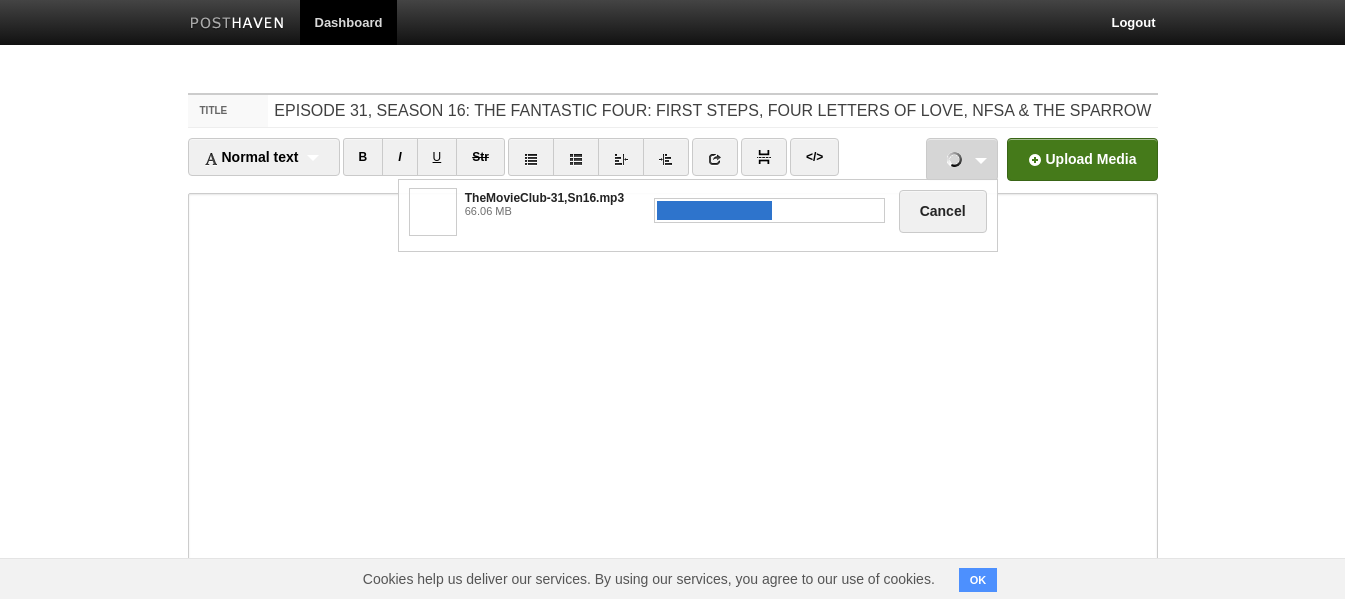 click on "TheMovieClub-31,Sn16.mp3
66.06 MB
Cancel" at bounding box center (962, 159) 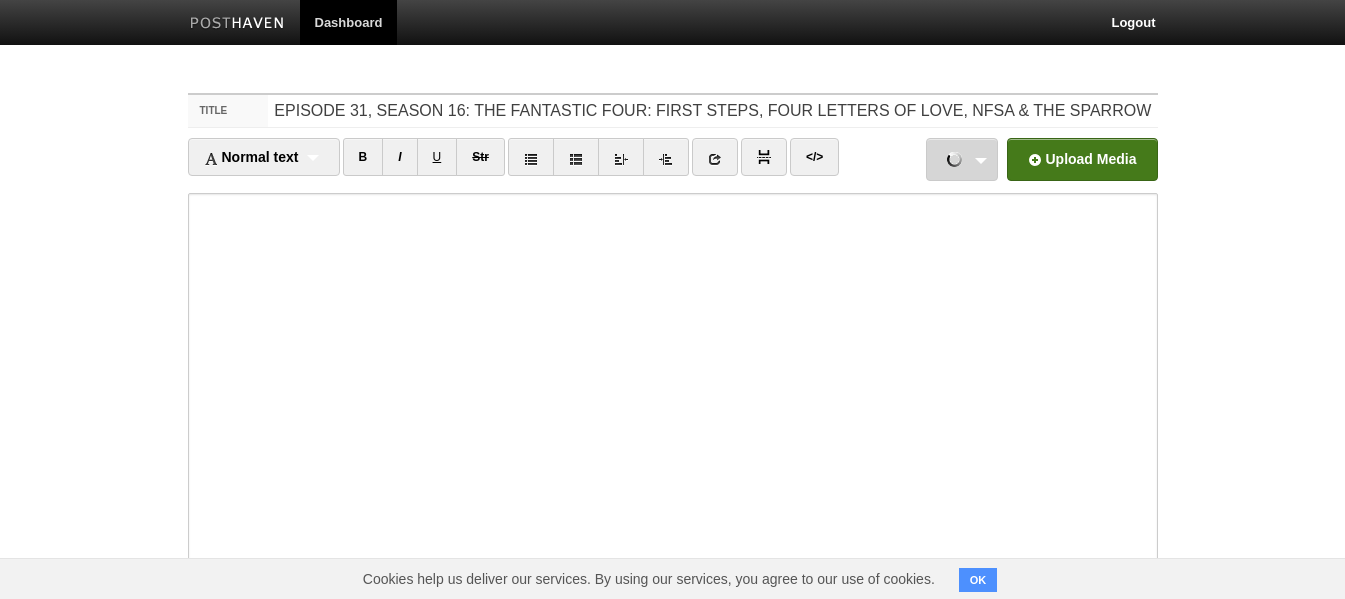 click on "TheMovieClub-31,Sn16.mp3
66.06 MB
Cancel" at bounding box center (962, 159) 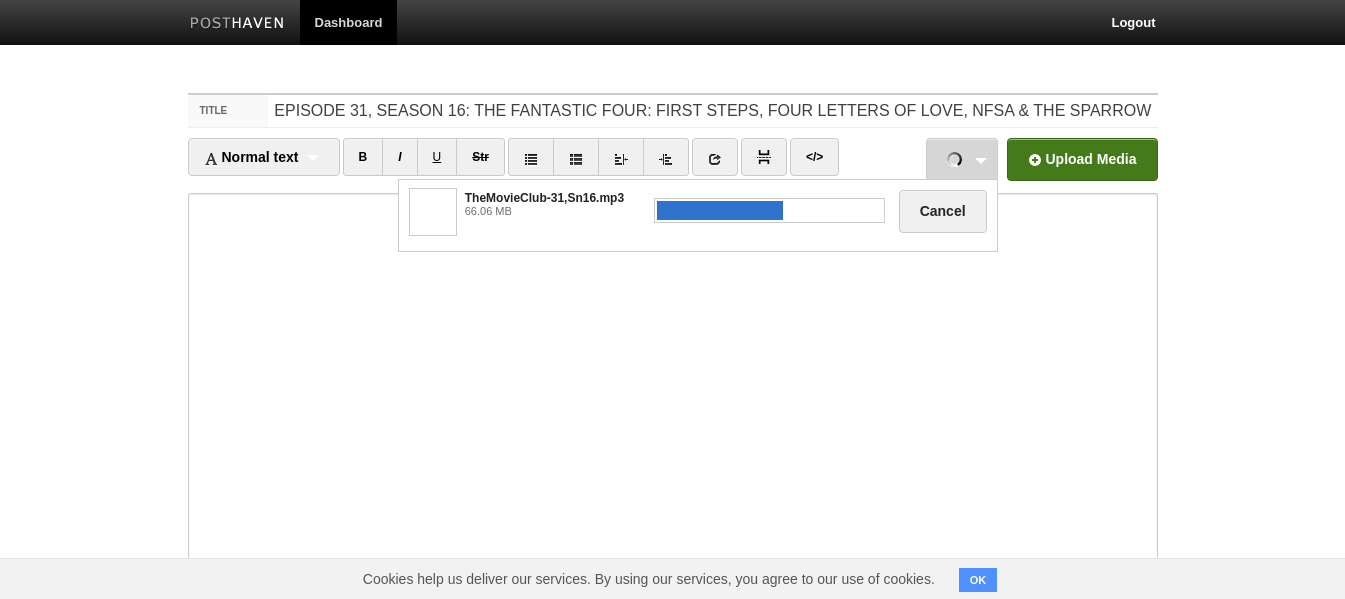 click on "TheMovieClub-31,Sn16.mp3
66.06 MB
Cancel" at bounding box center (962, 159) 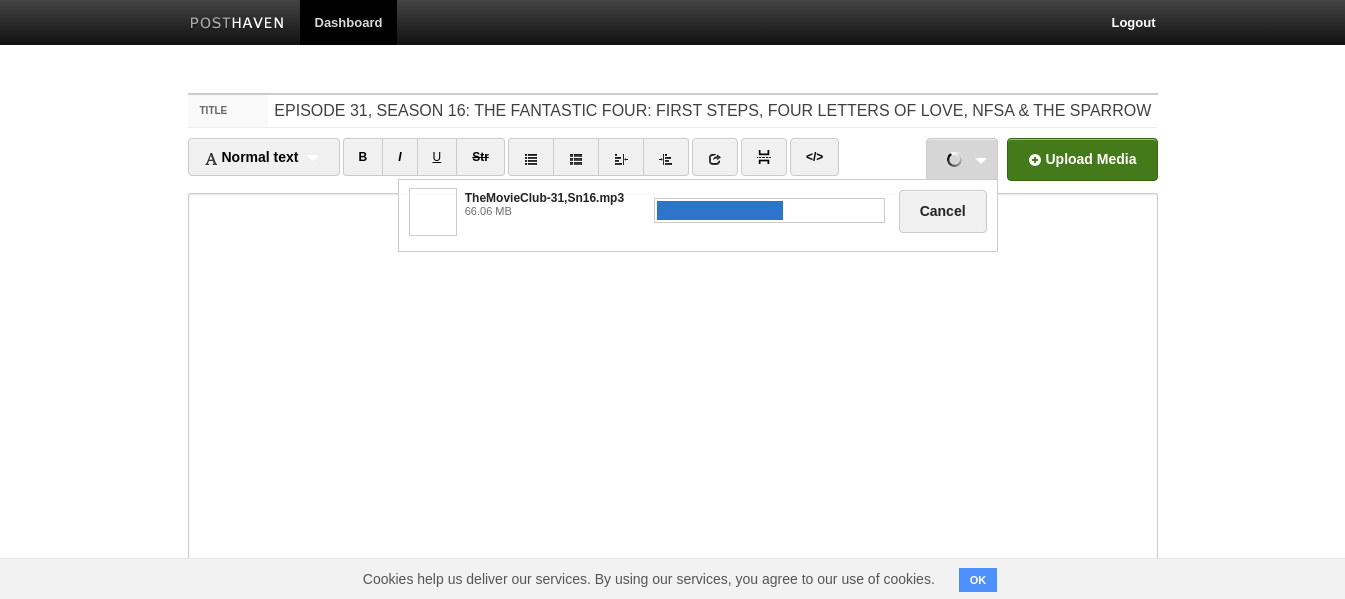 click on "TheMovieClub-31,Sn16.mp3
66.06 MB
Cancel" at bounding box center [962, 159] 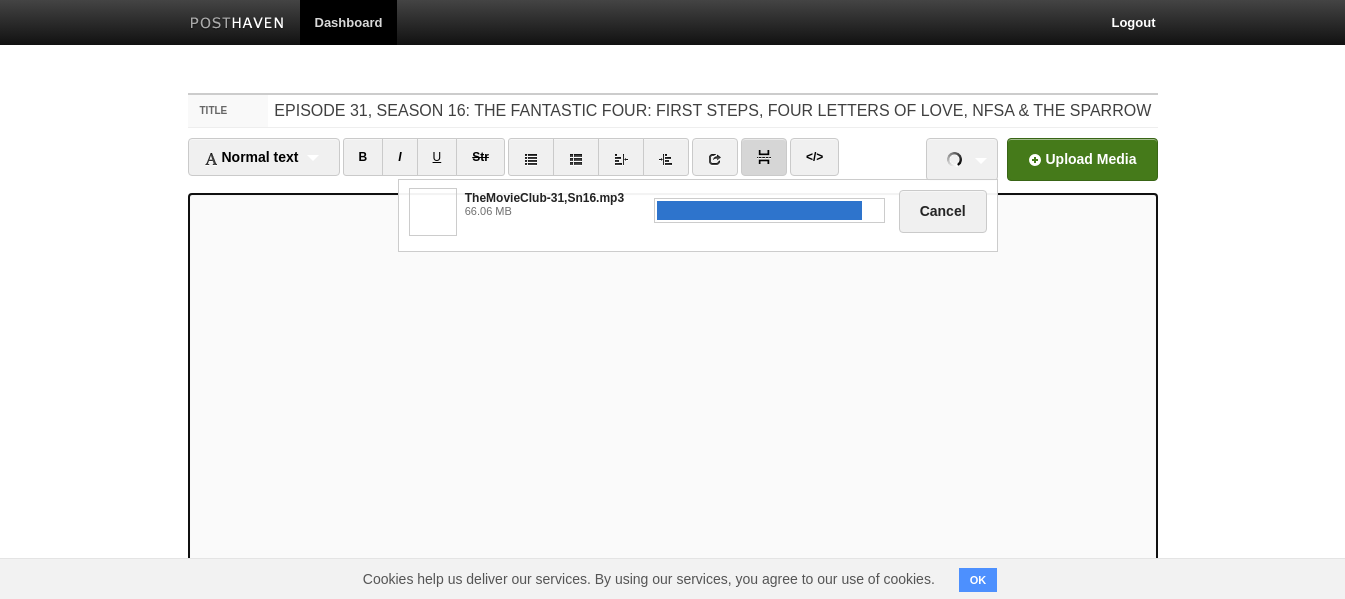 click at bounding box center [764, 157] 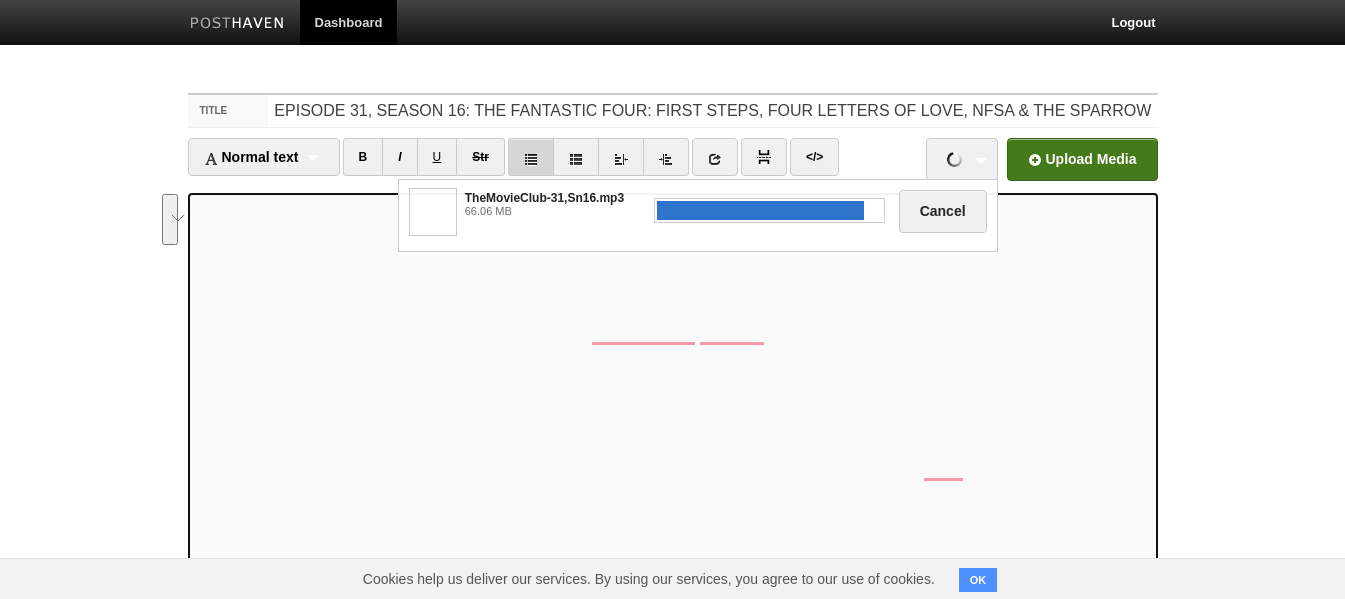 click at bounding box center [531, 157] 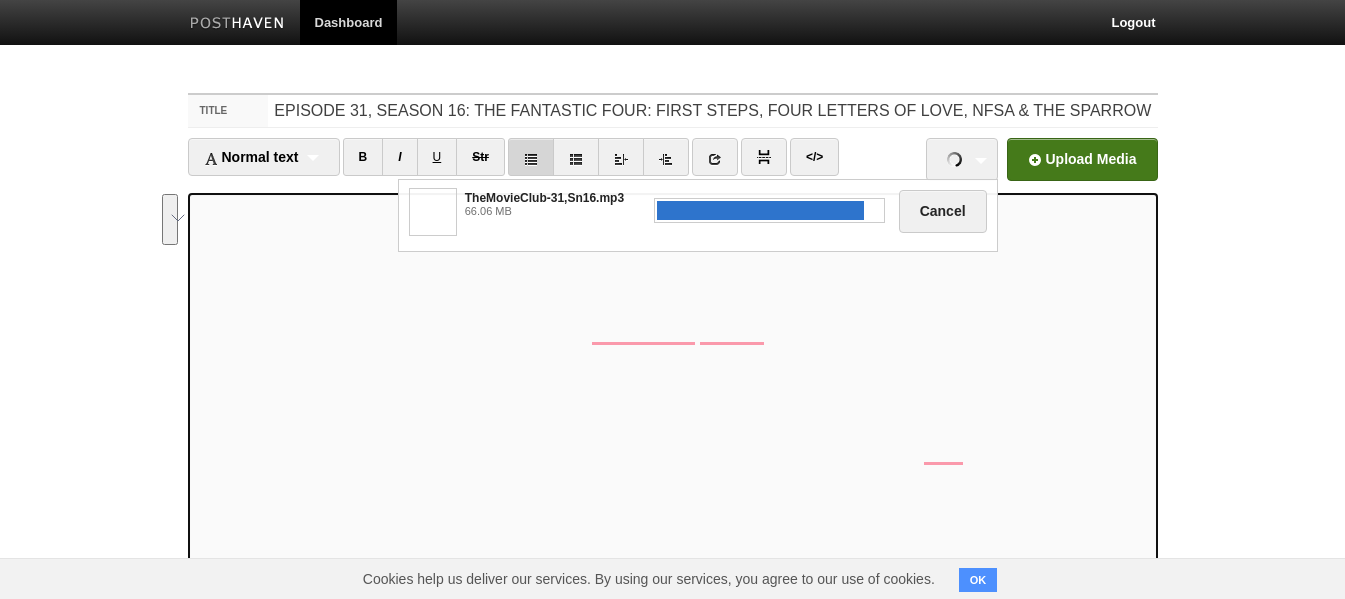 click at bounding box center (531, 157) 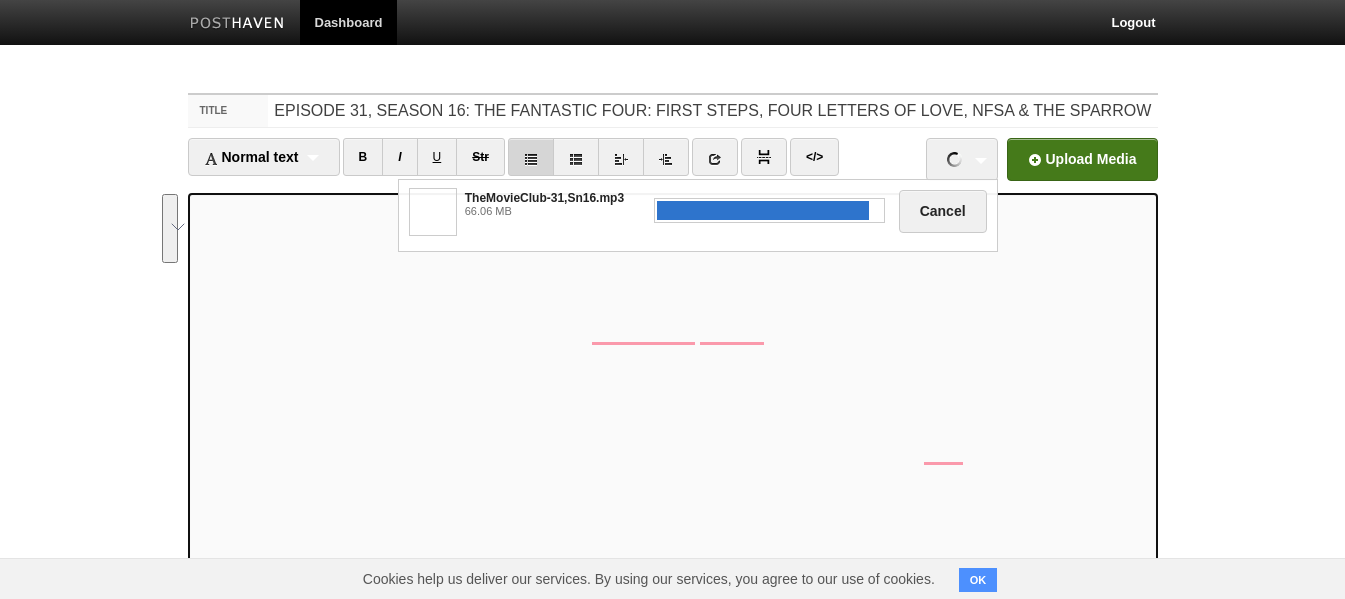 click at bounding box center (531, 157) 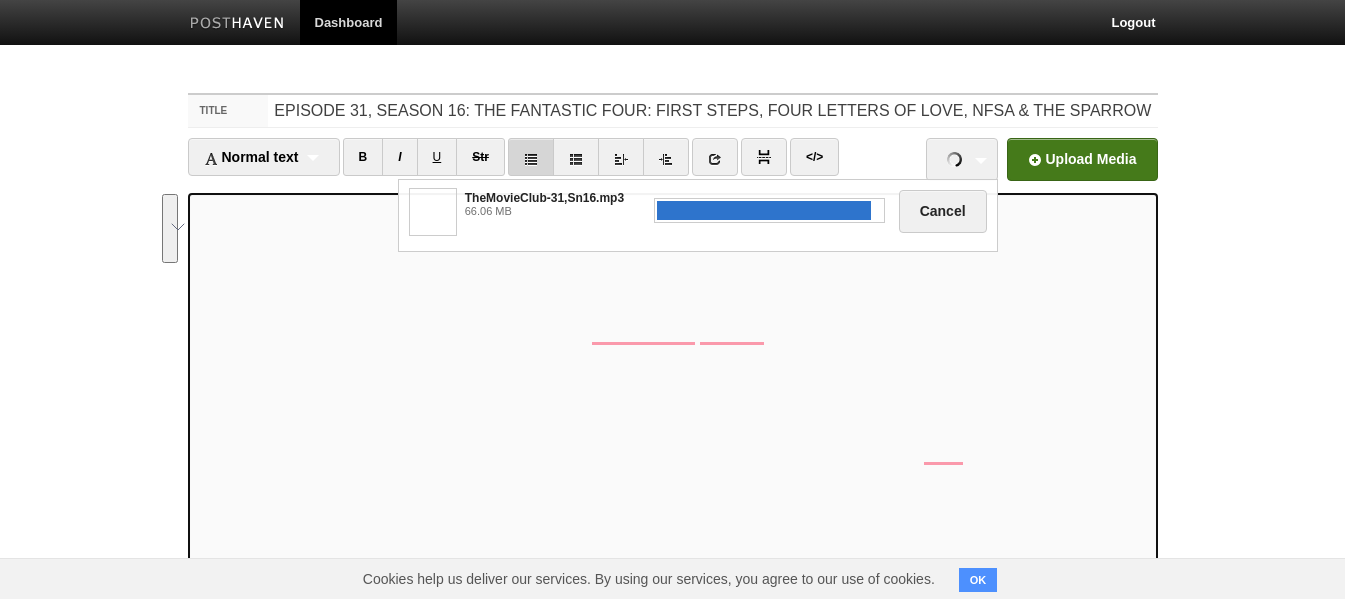 click at bounding box center [531, 157] 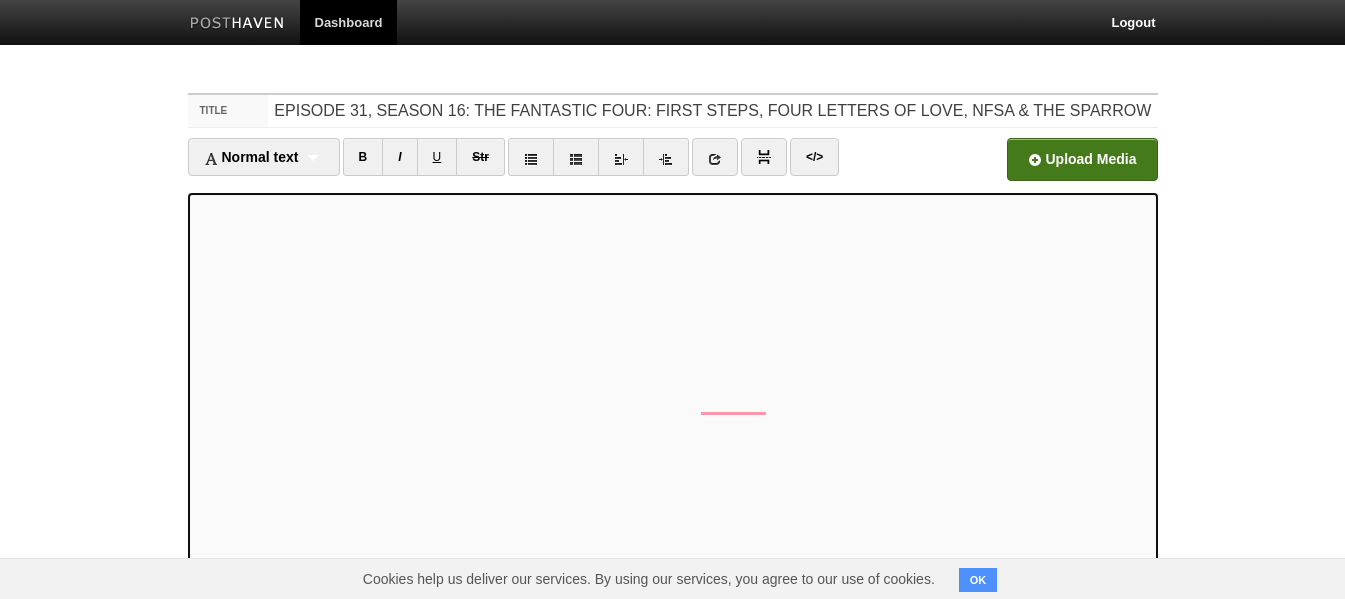 scroll, scrollTop: 247, scrollLeft: 0, axis: vertical 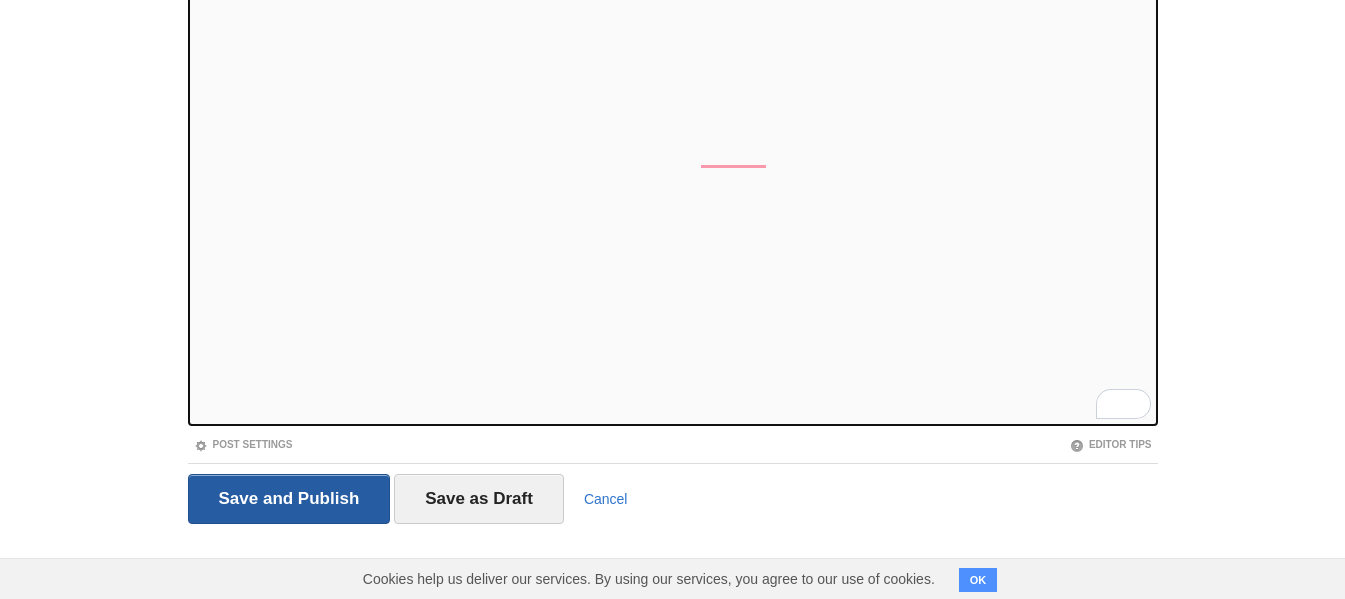 click on "Save and Publish" at bounding box center (289, 499) 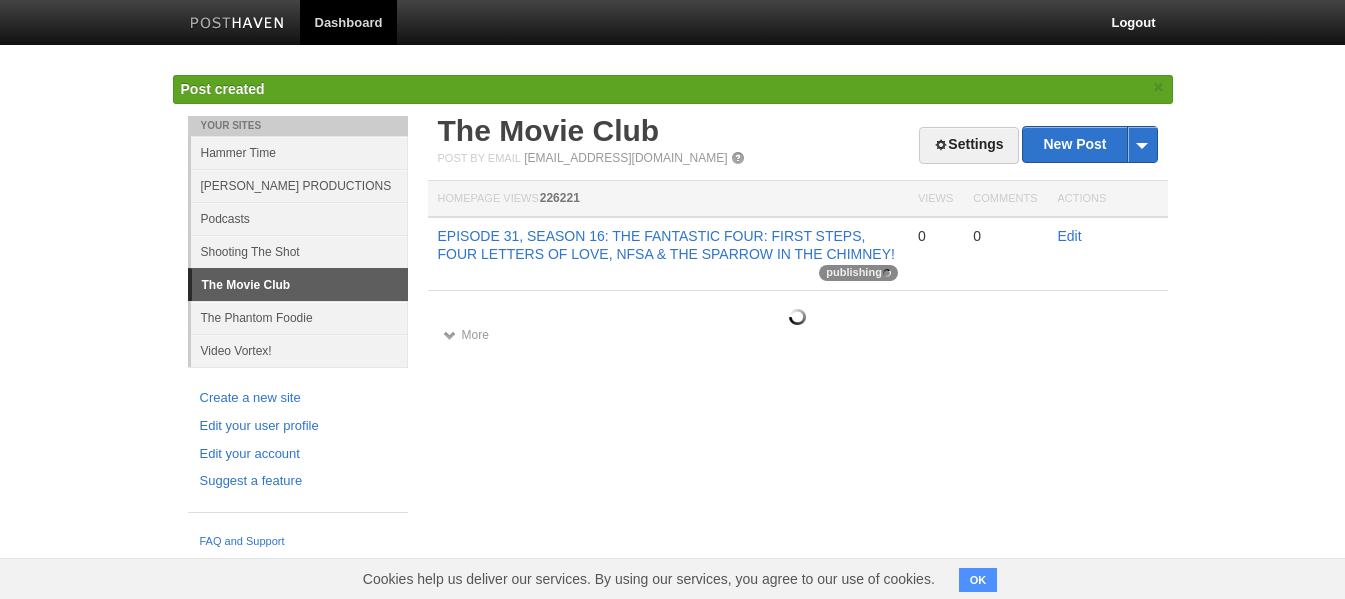 scroll, scrollTop: 0, scrollLeft: 0, axis: both 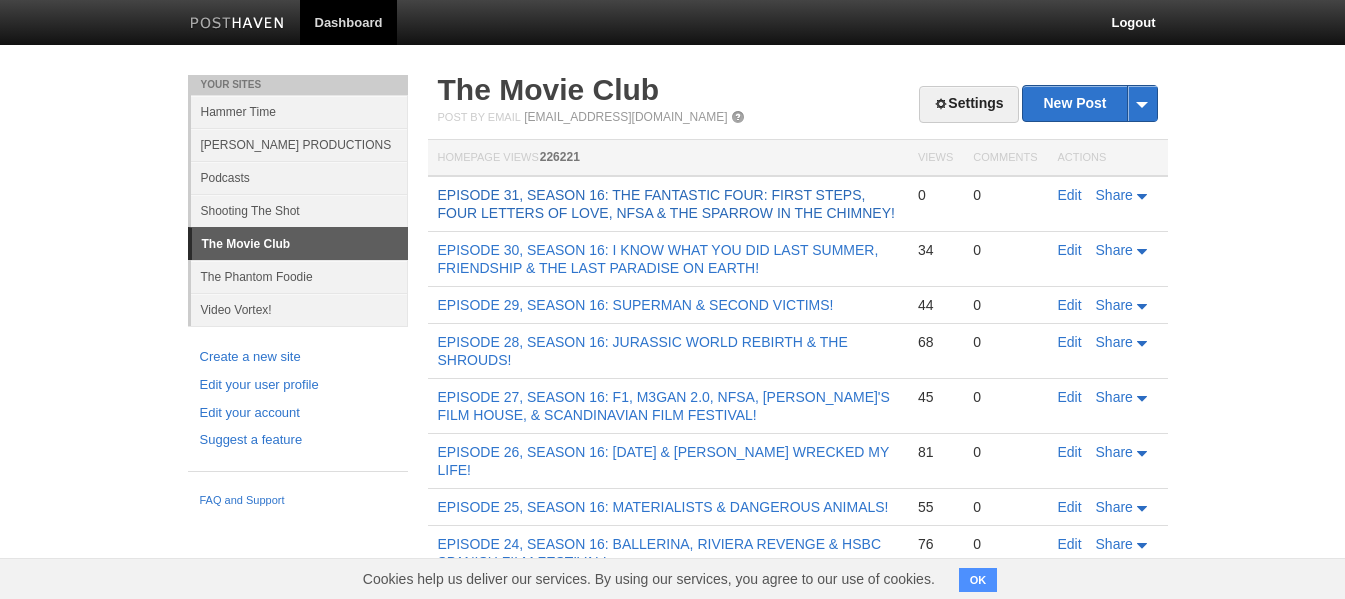 click on "EPISODE 31, SEASON 16: THE FANTASTIC FOUR: FIRST STEPS, FOUR LETTERS OF LOVE, NFSA & THE SPARROW IN THE CHIMNEY!" at bounding box center (666, 204) 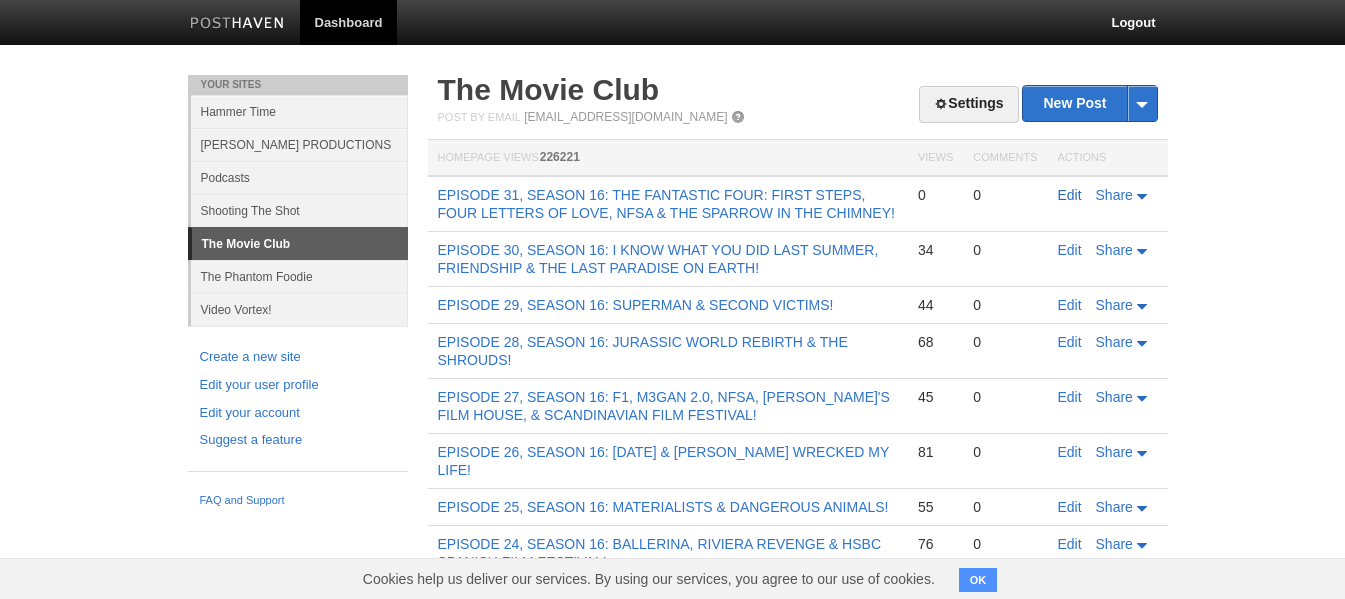click on "Edit" at bounding box center [1070, 195] 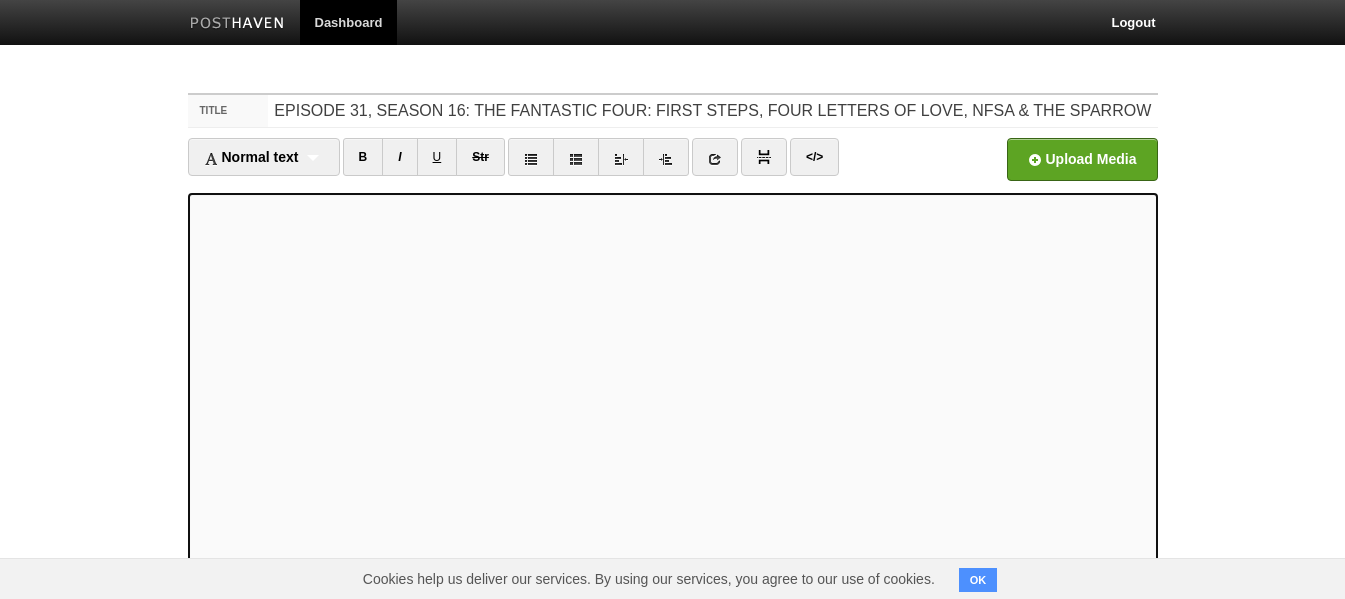 scroll, scrollTop: 333, scrollLeft: 0, axis: vertical 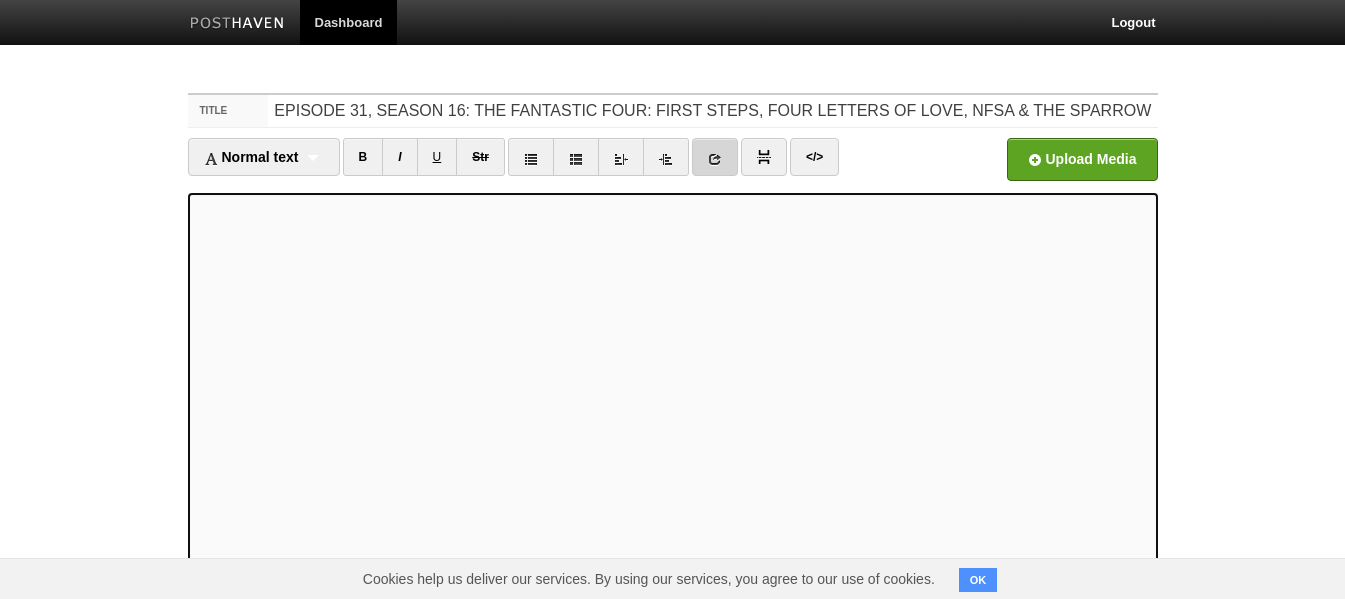 click at bounding box center [715, 159] 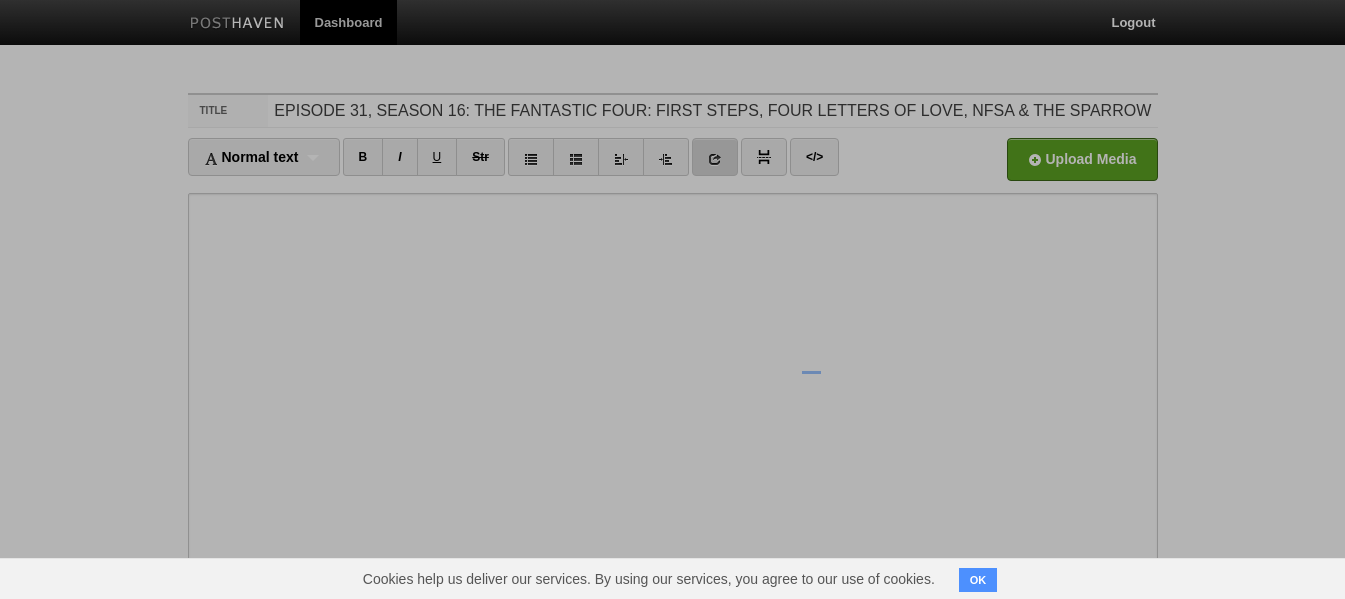 scroll, scrollTop: 333, scrollLeft: 0, axis: vertical 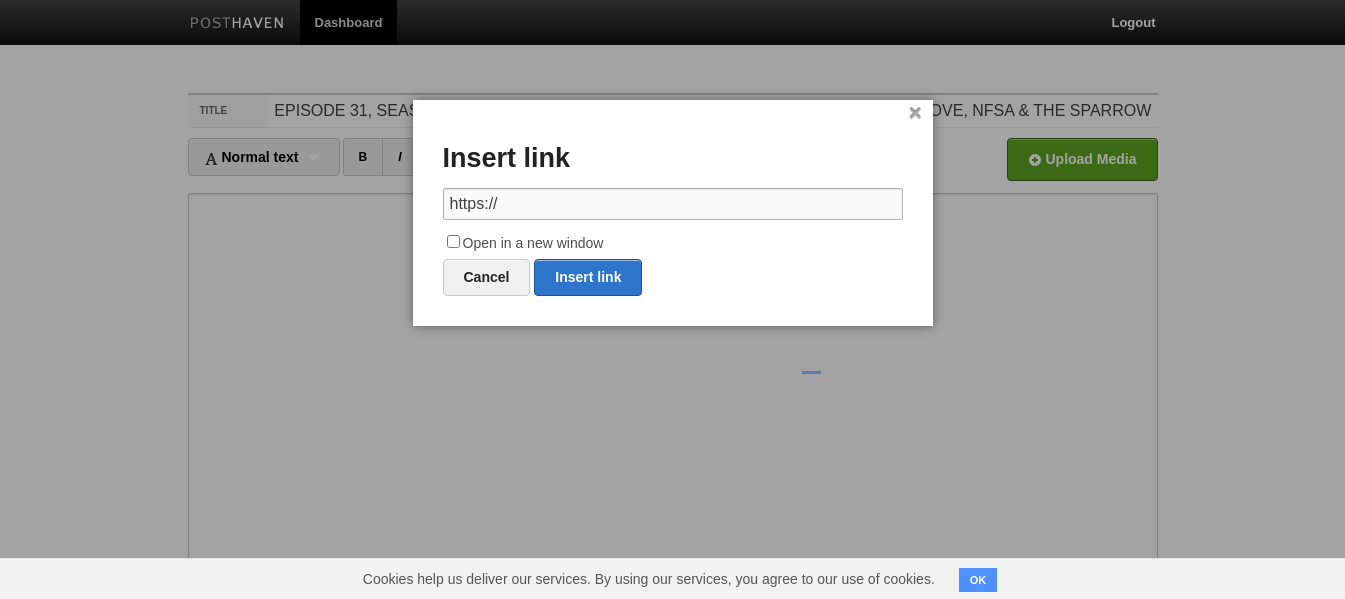 drag, startPoint x: 642, startPoint y: 207, endPoint x: 427, endPoint y: 197, distance: 215.23244 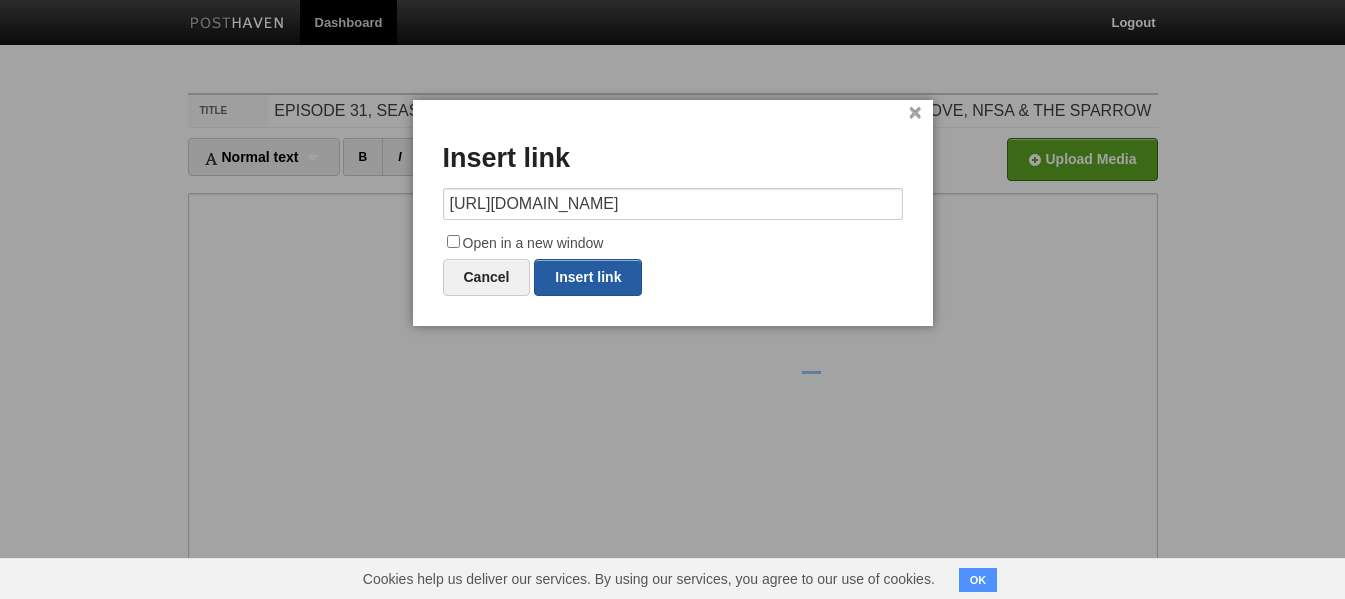 click on "Insert link" at bounding box center (588, 277) 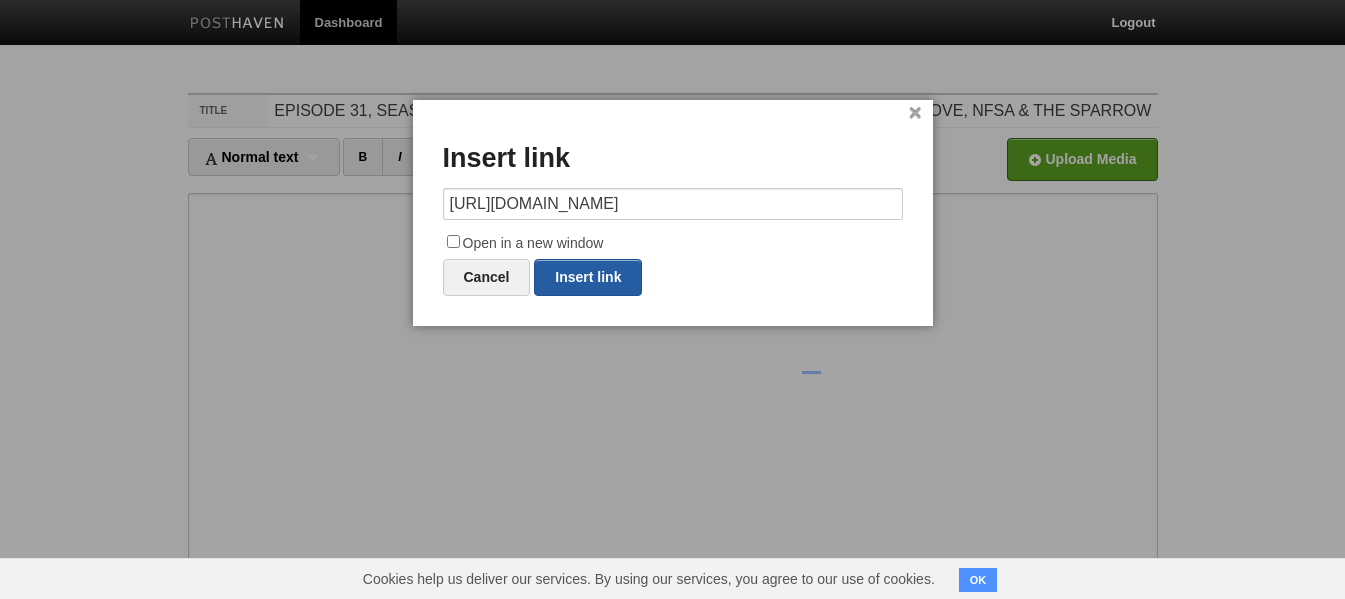 type on "https://" 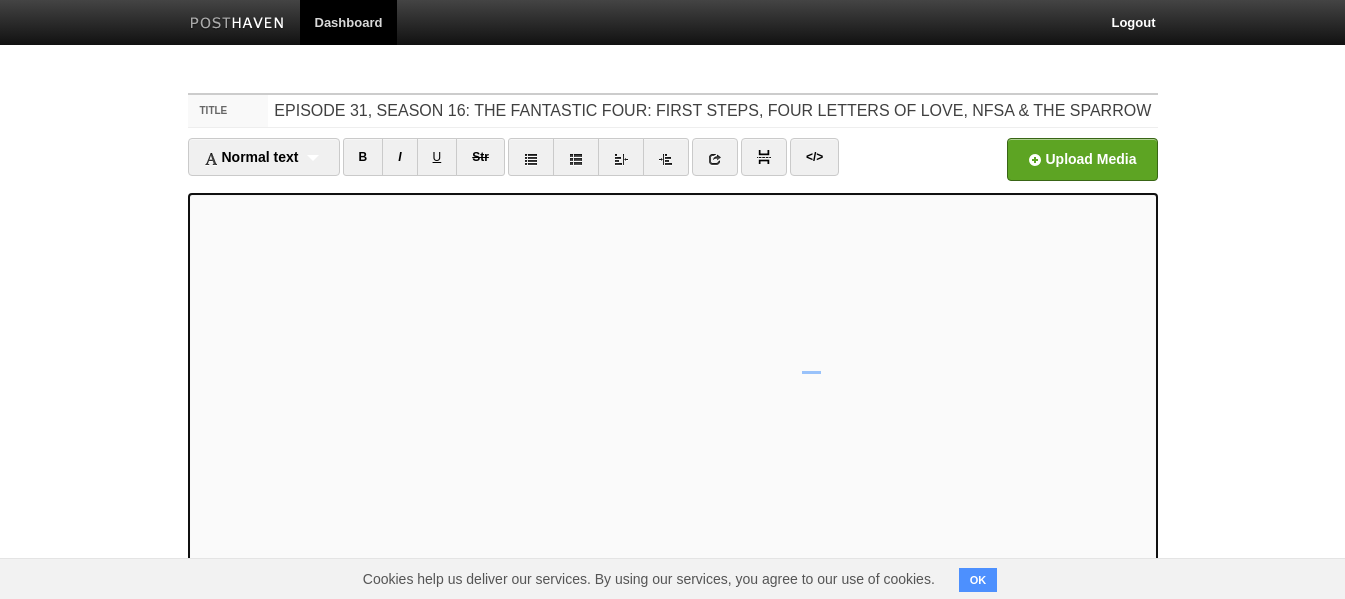 scroll, scrollTop: 428, scrollLeft: 0, axis: vertical 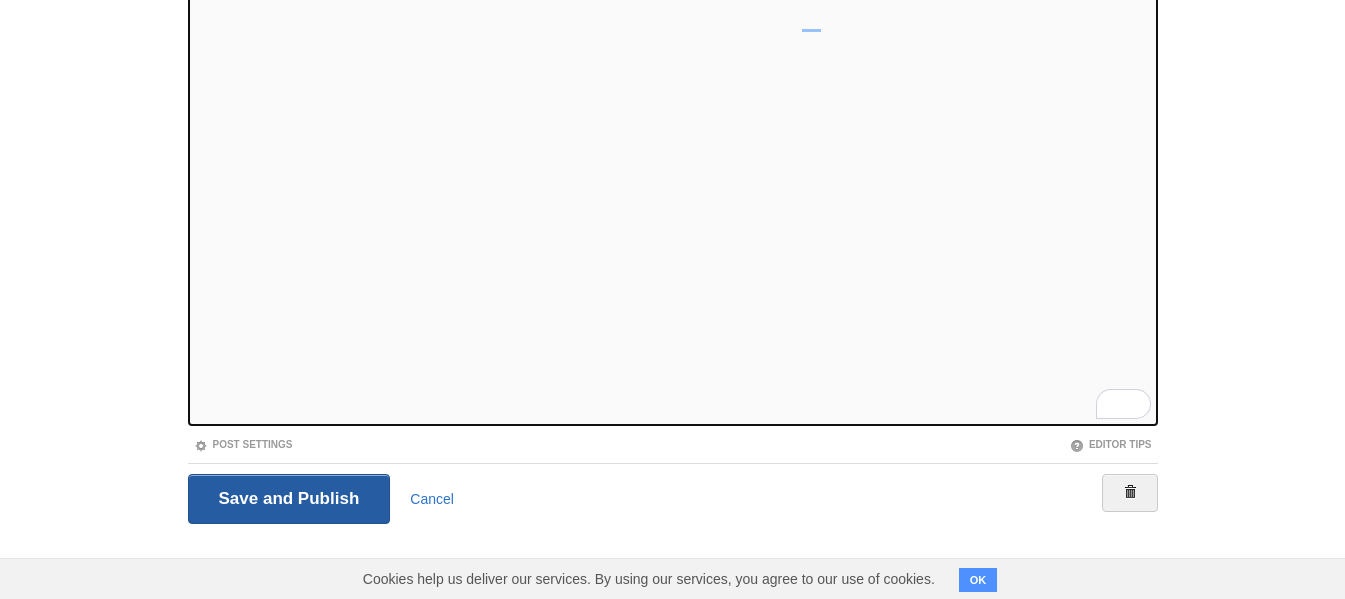 click on "Save and Publish" at bounding box center (289, 499) 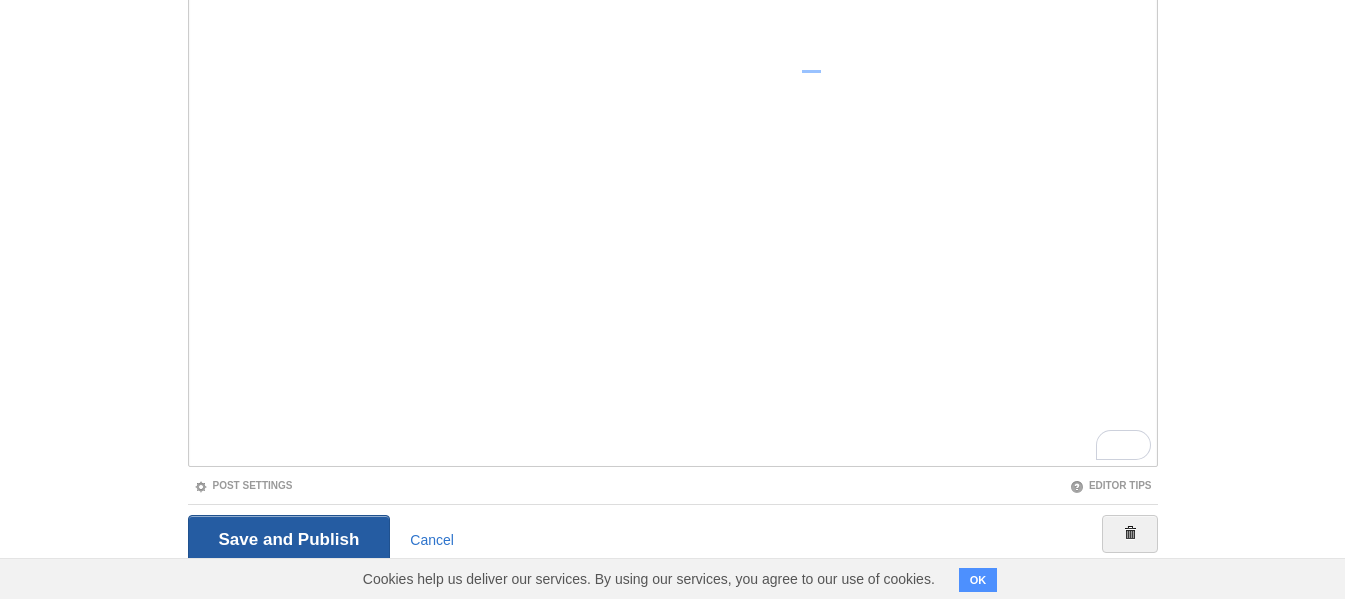 scroll, scrollTop: 75, scrollLeft: 0, axis: vertical 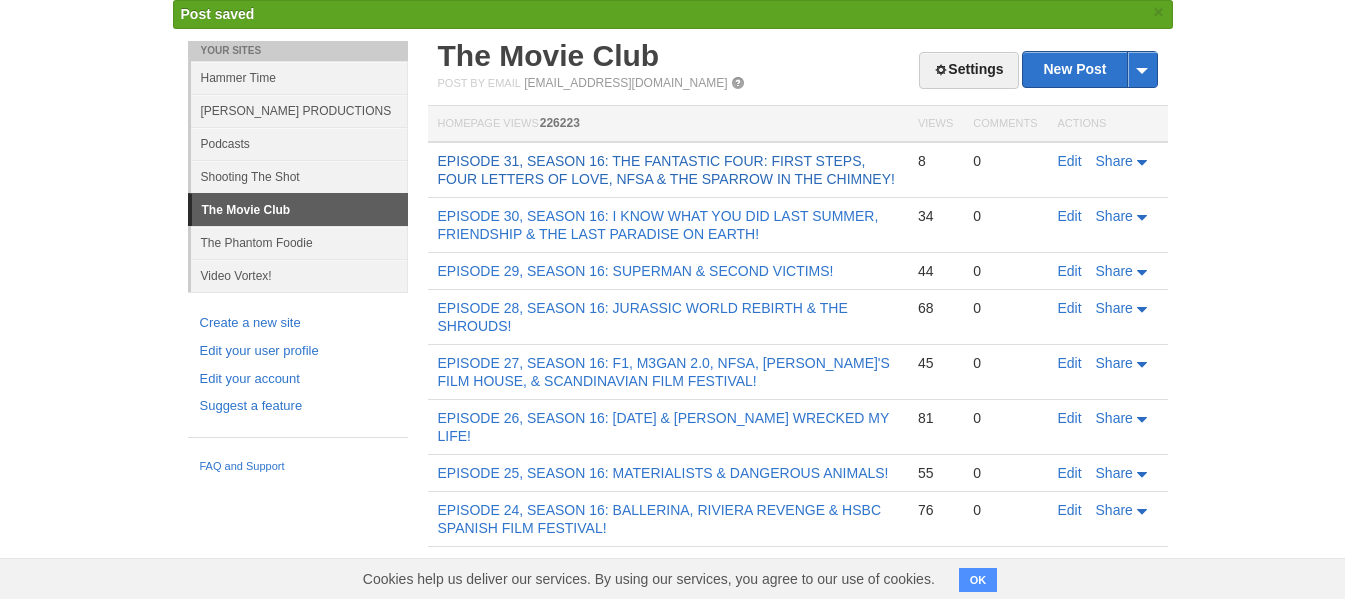 click on "EPISODE 31, SEASON 16: THE FANTASTIC FOUR: FIRST STEPS, FOUR LETTERS OF LOVE, NFSA & THE SPARROW IN THE CHIMNEY!" at bounding box center (666, 170) 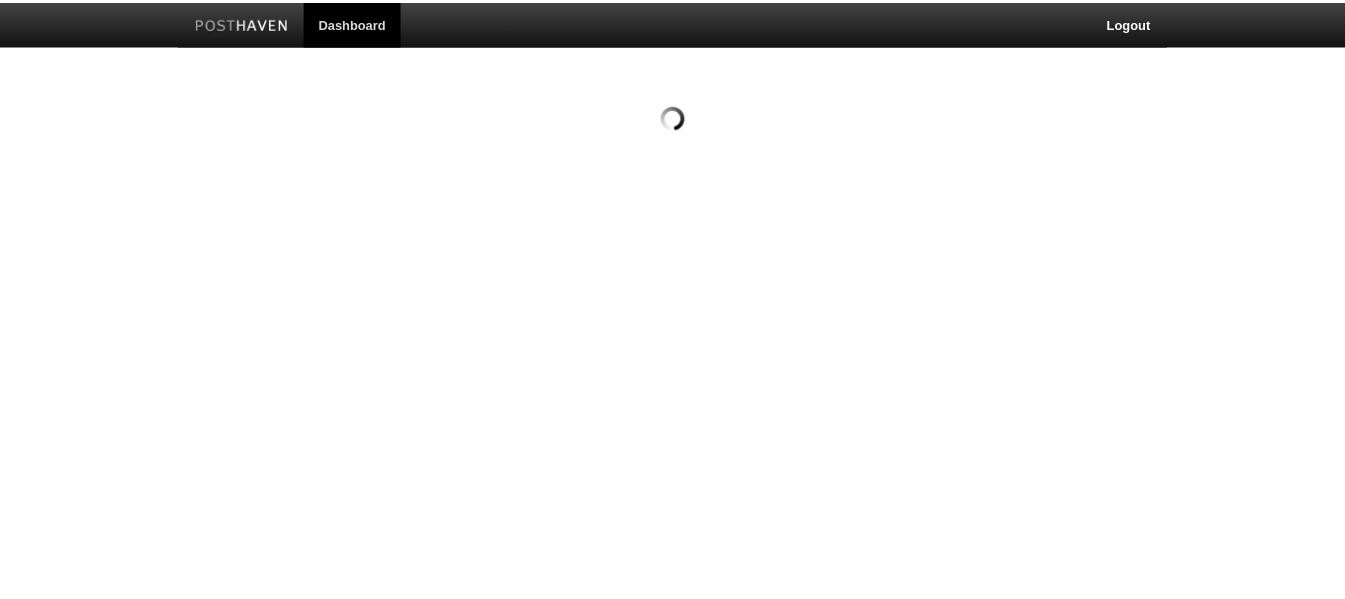 scroll, scrollTop: 0, scrollLeft: 0, axis: both 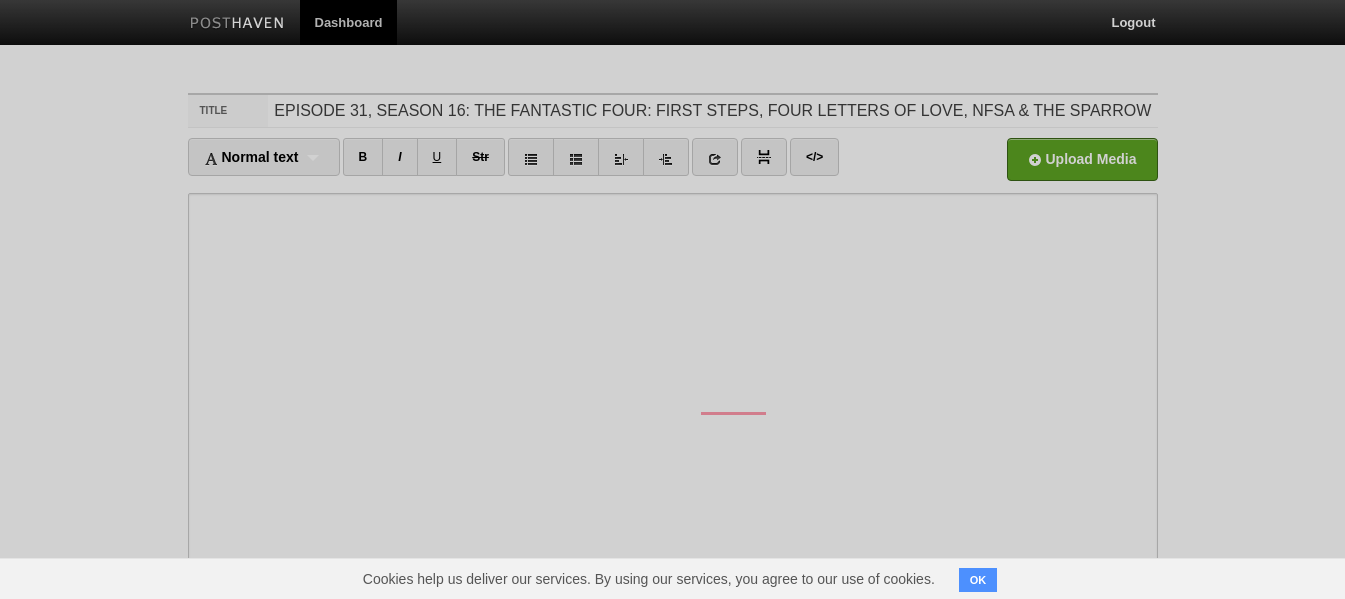 click at bounding box center (672, 299) 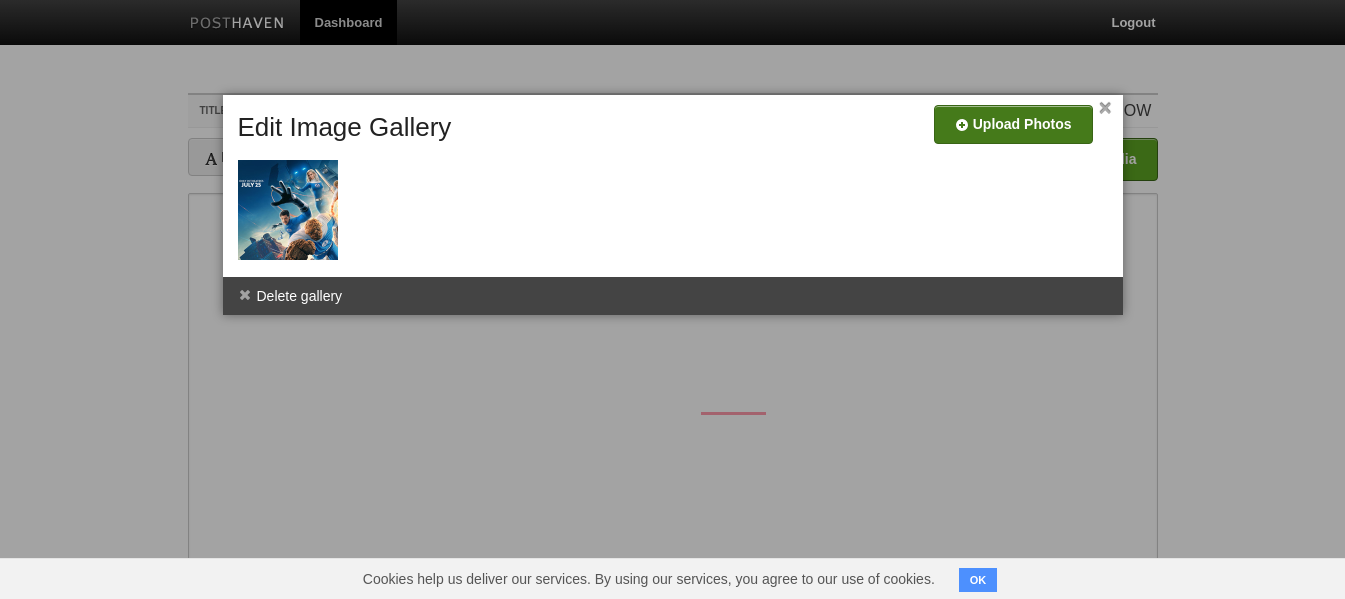 click at bounding box center [413, 132] 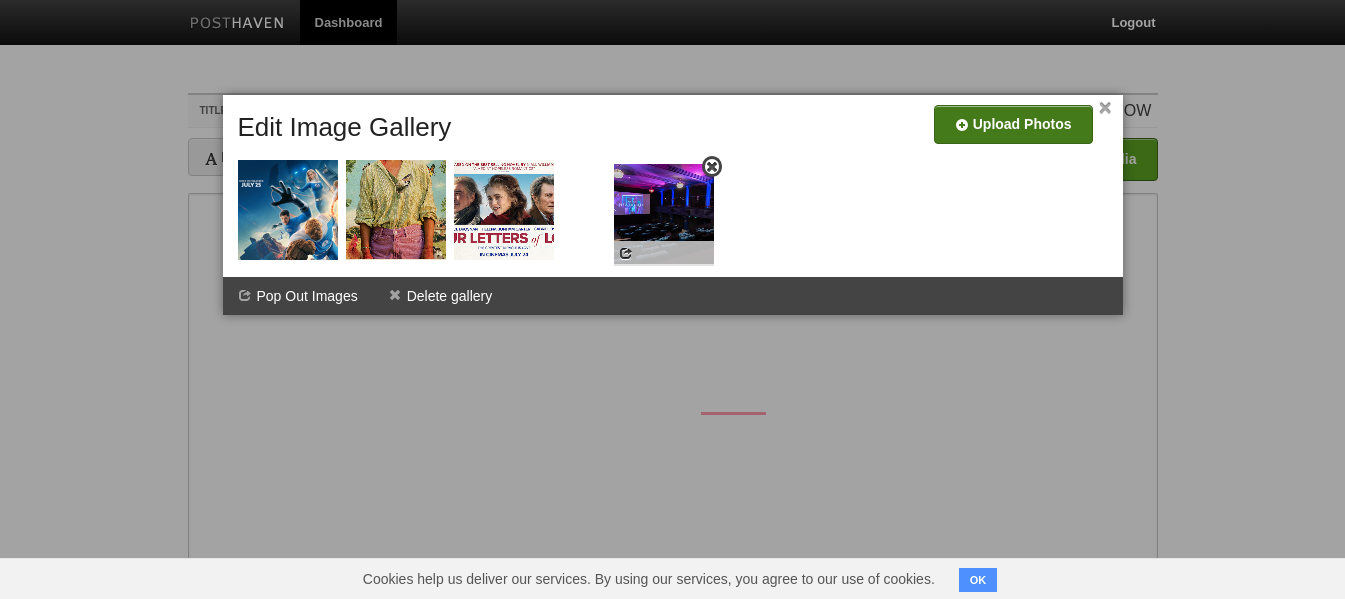 drag, startPoint x: 498, startPoint y: 193, endPoint x: 672, endPoint y: 198, distance: 174.07182 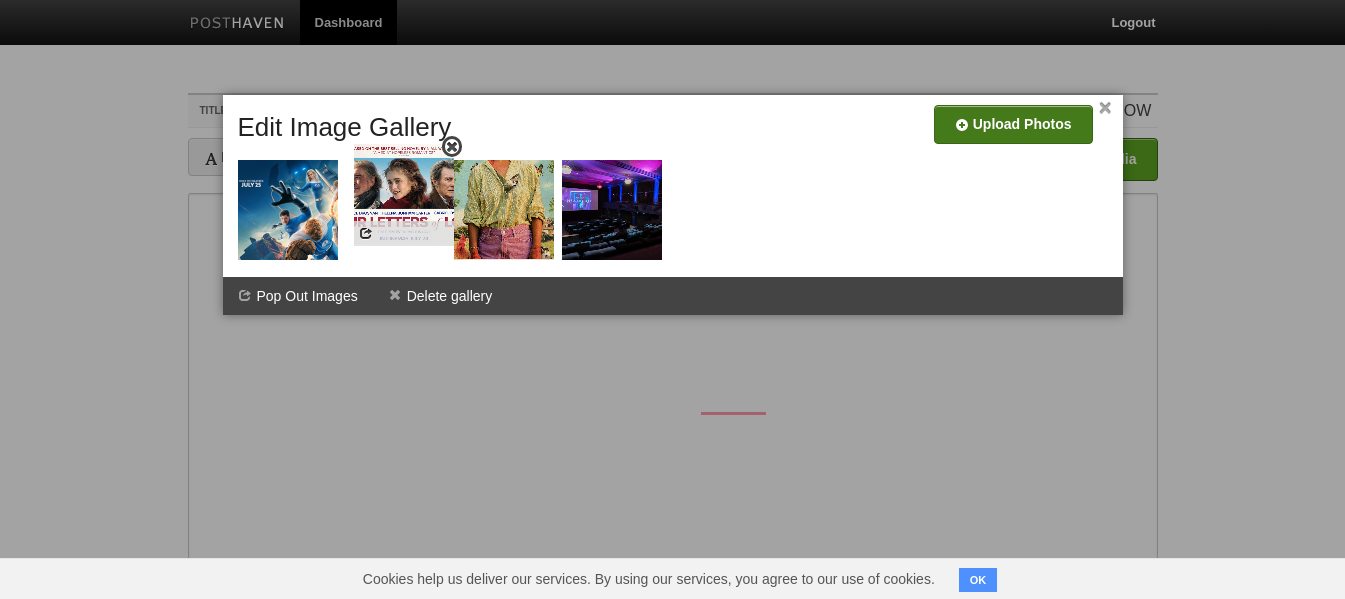 drag, startPoint x: 519, startPoint y: 203, endPoint x: 419, endPoint y: 187, distance: 101.27191 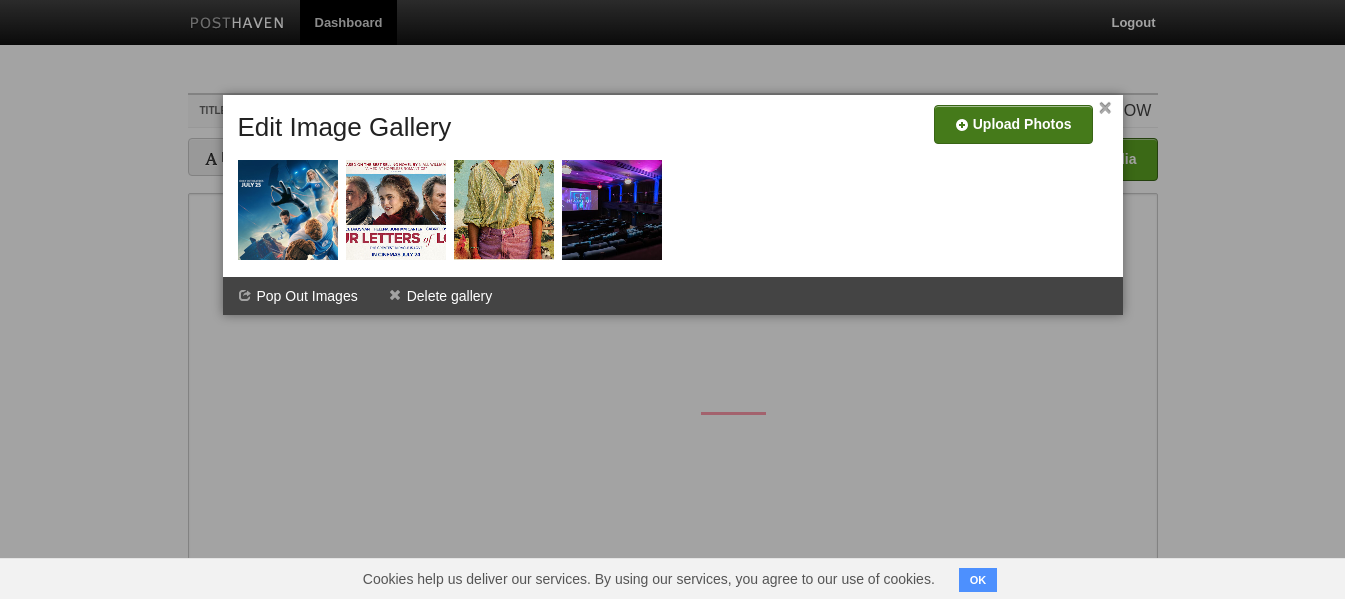 click on "×" at bounding box center [1105, 108] 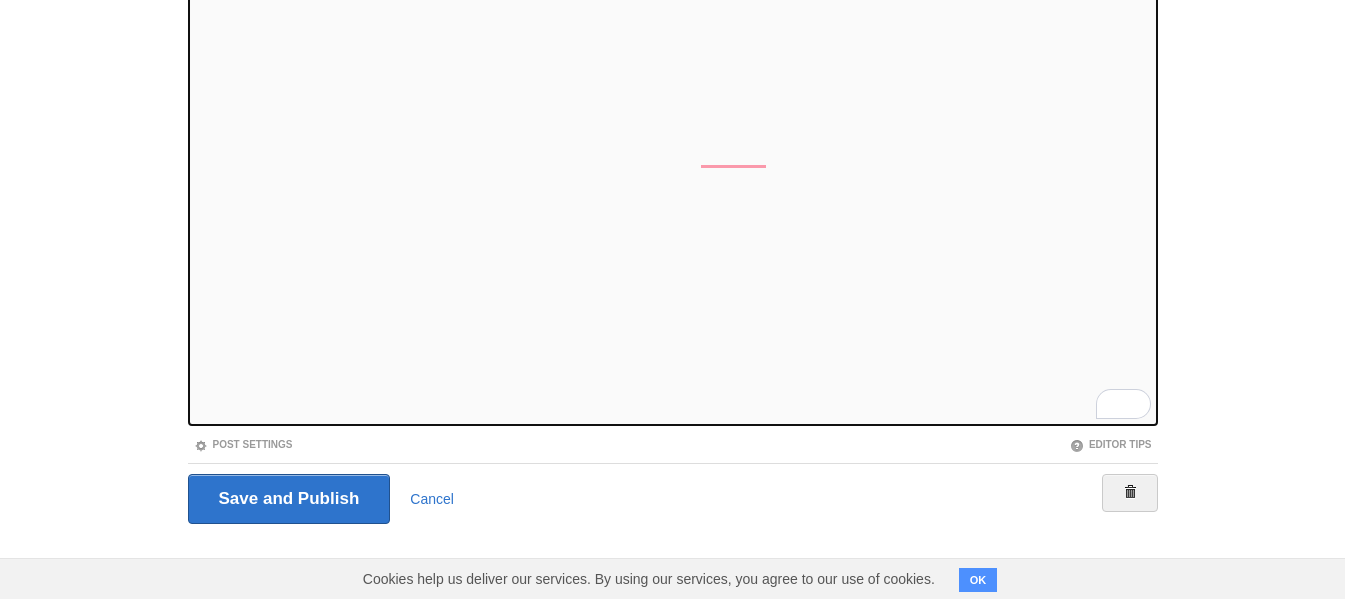 scroll, scrollTop: 0, scrollLeft: 0, axis: both 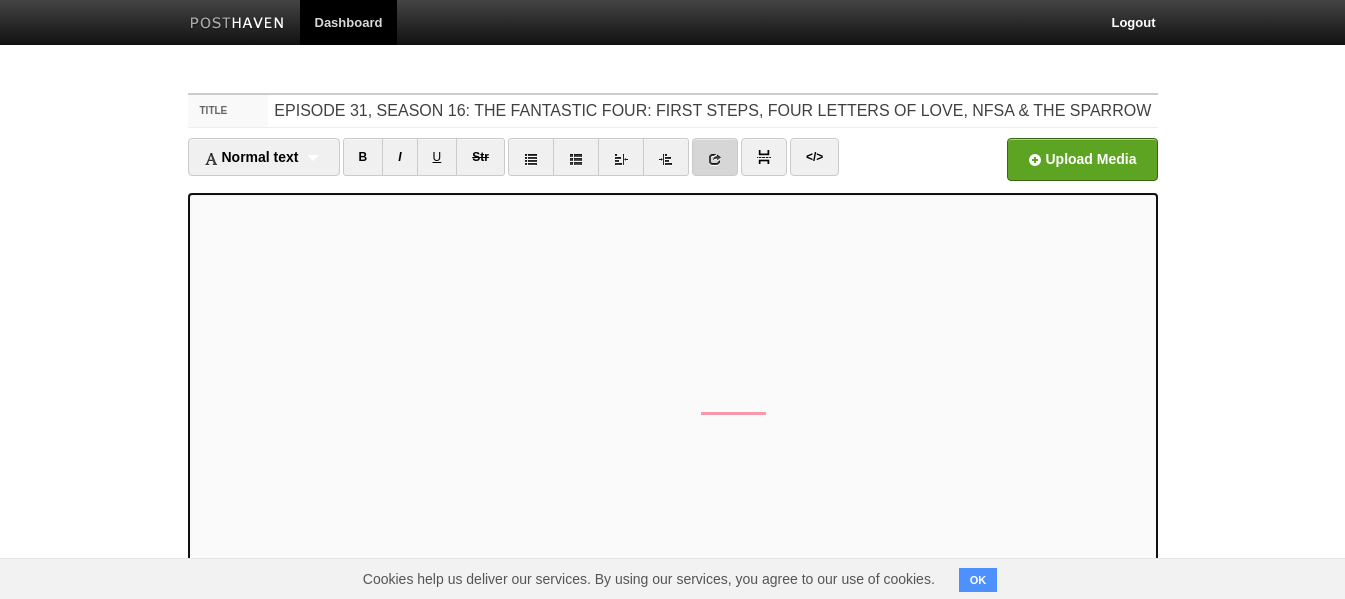 click at bounding box center [715, 159] 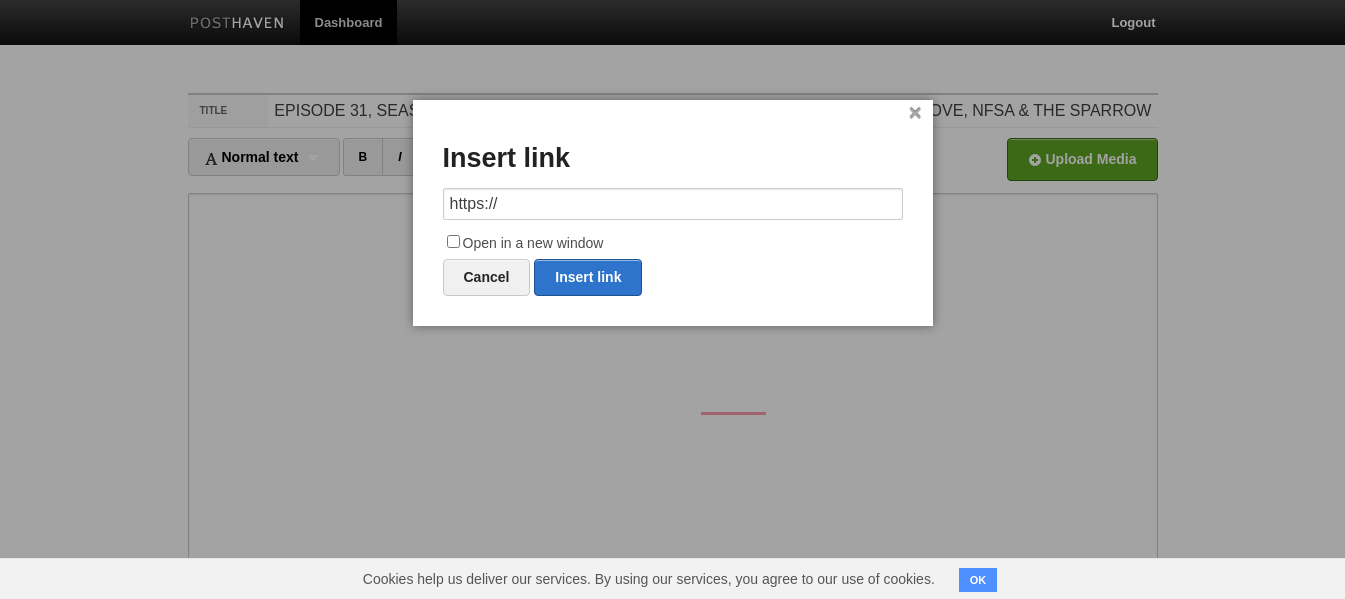 drag, startPoint x: 528, startPoint y: 199, endPoint x: 412, endPoint y: 203, distance: 116.06895 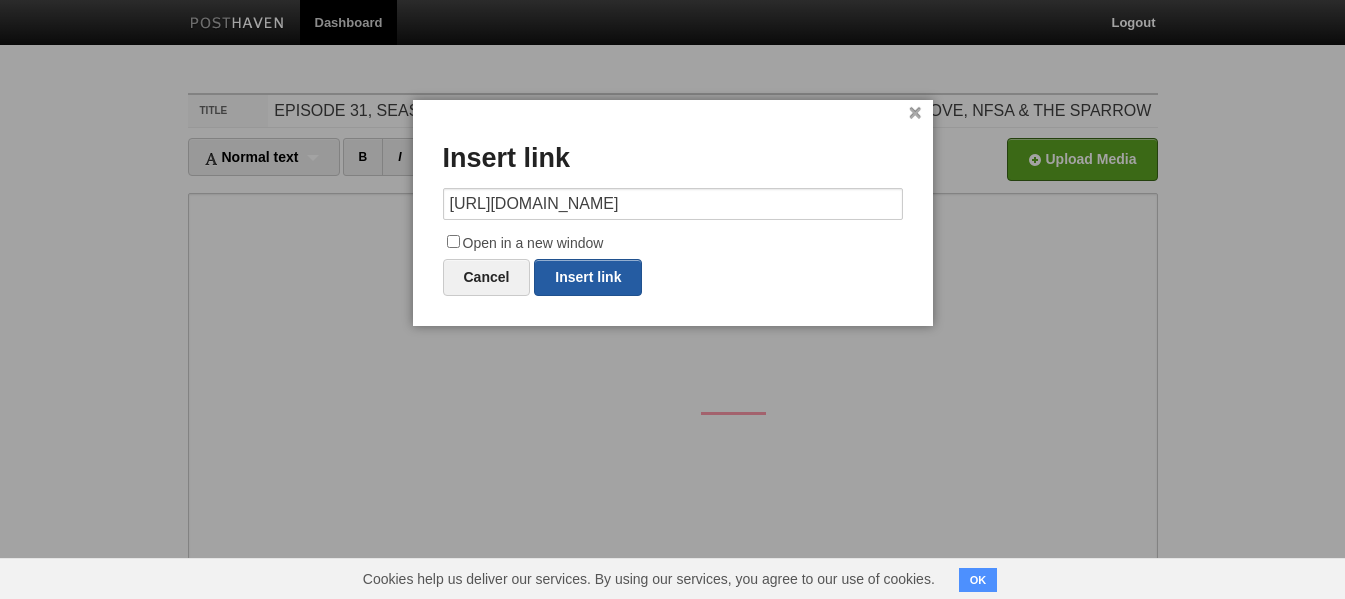 click on "Insert link" at bounding box center [588, 277] 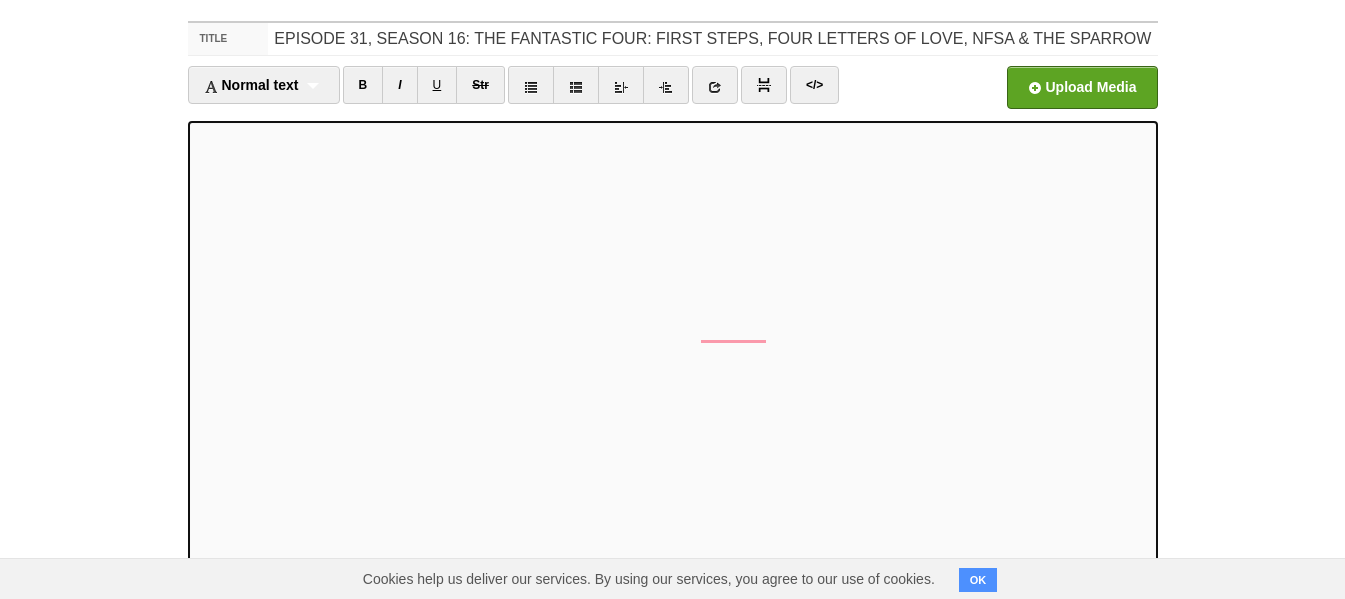scroll, scrollTop: 0, scrollLeft: 0, axis: both 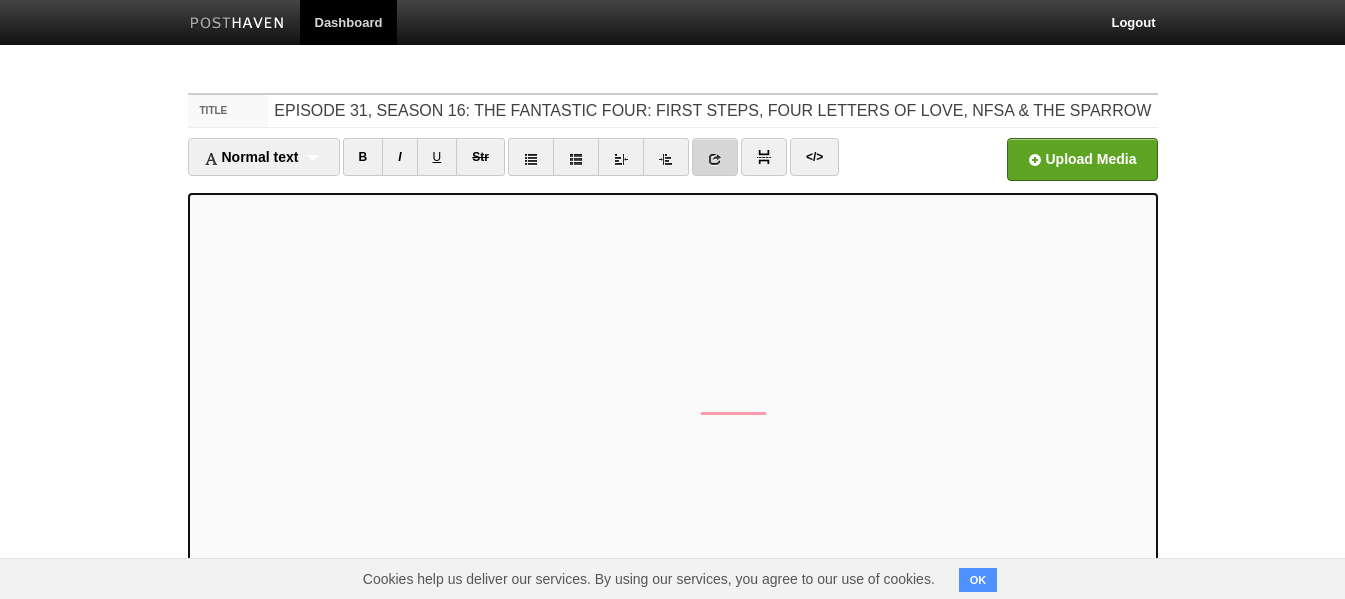click at bounding box center (715, 159) 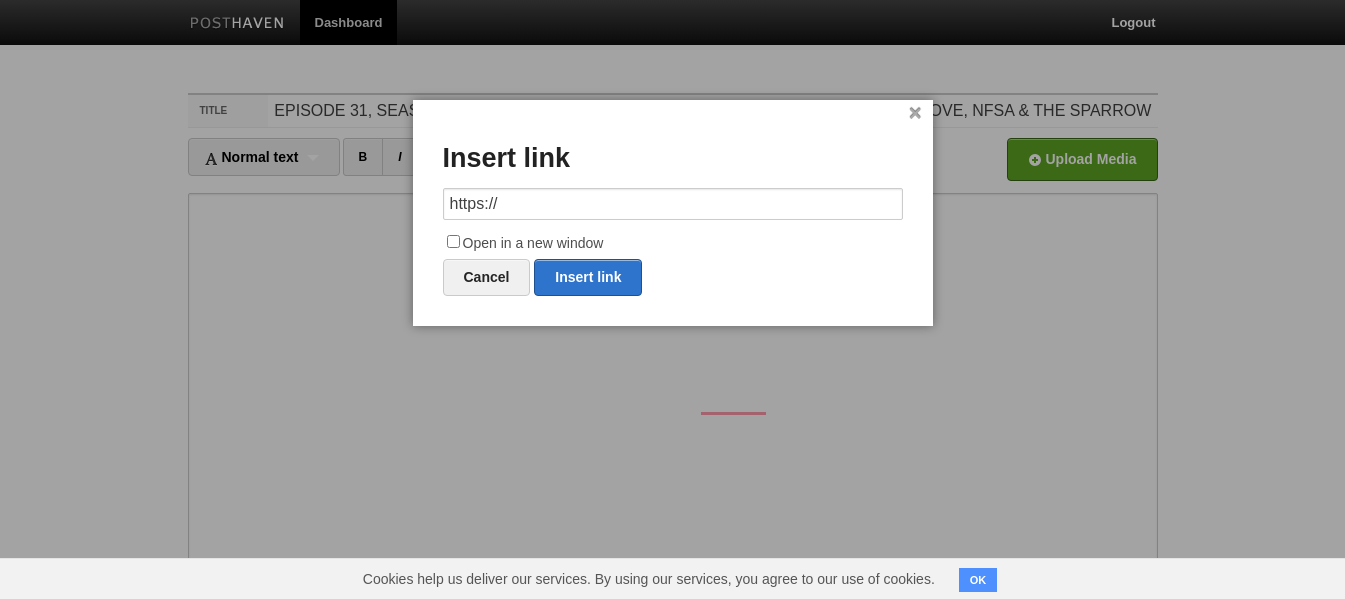 drag, startPoint x: 571, startPoint y: 198, endPoint x: 425, endPoint y: 205, distance: 146.16771 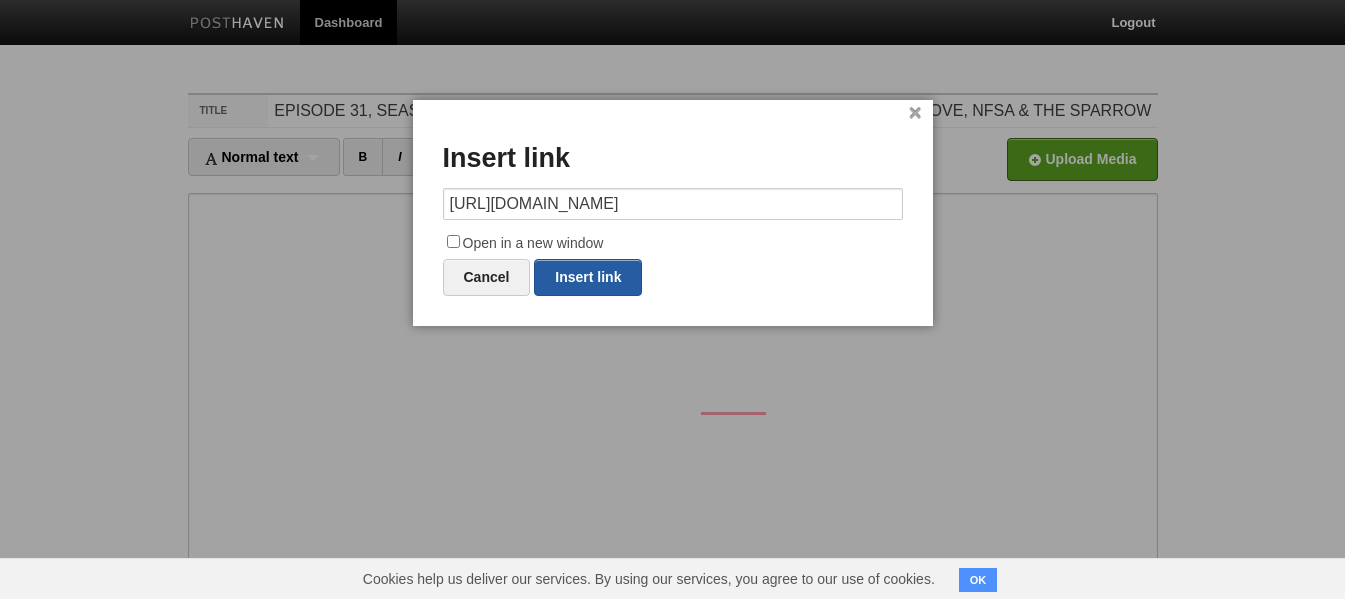 click on "Insert link" at bounding box center (588, 277) 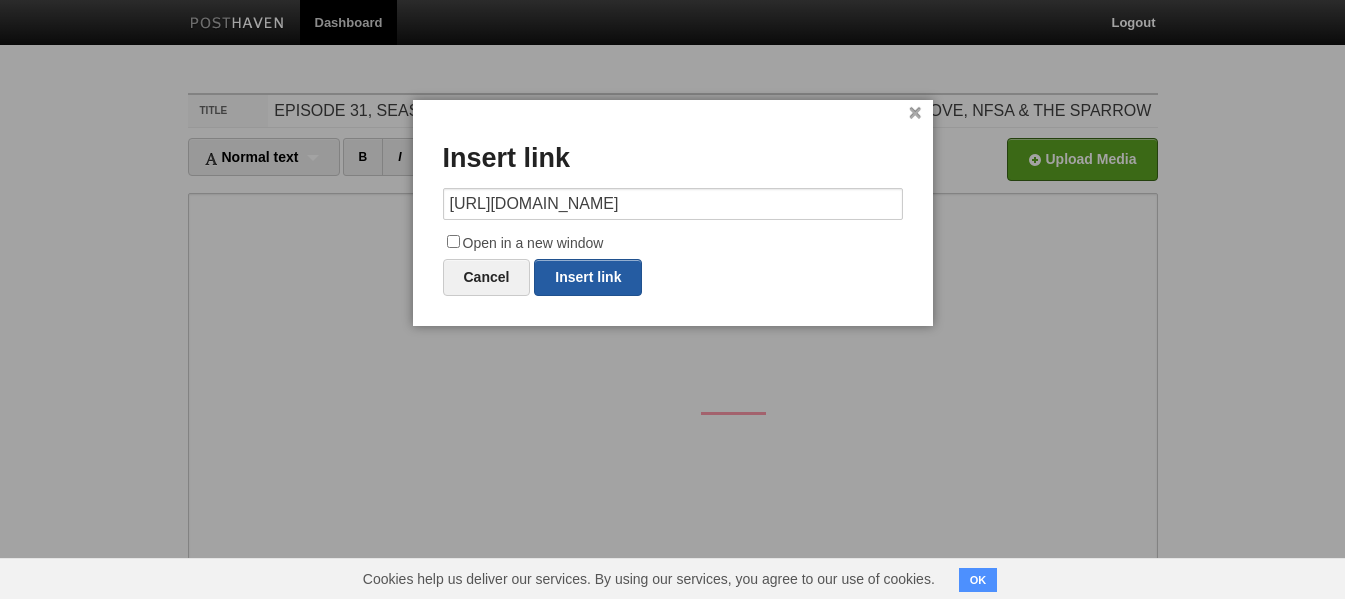 type on "https://" 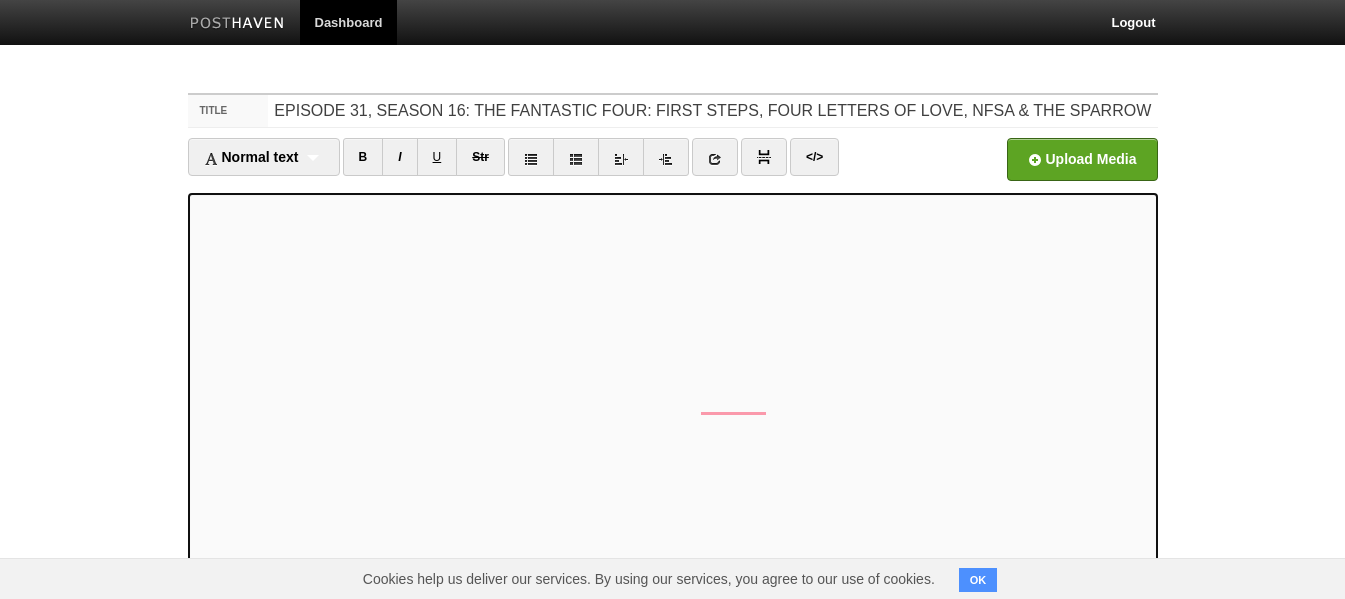 scroll, scrollTop: 247, scrollLeft: 0, axis: vertical 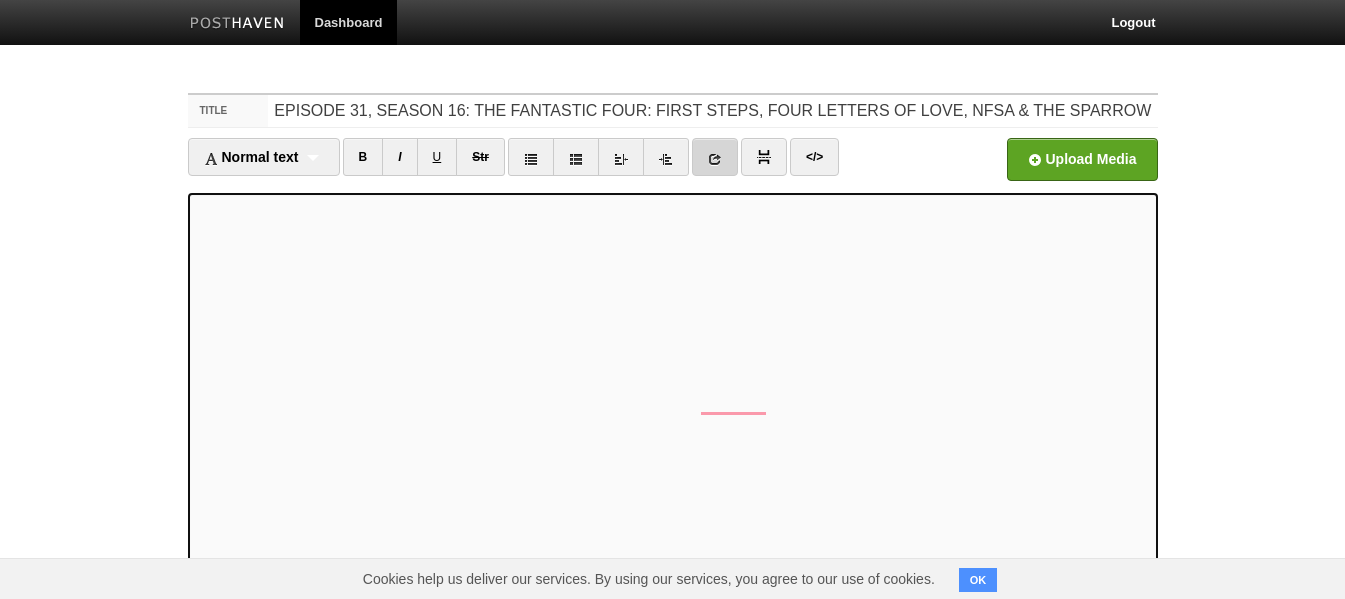 click at bounding box center (715, 159) 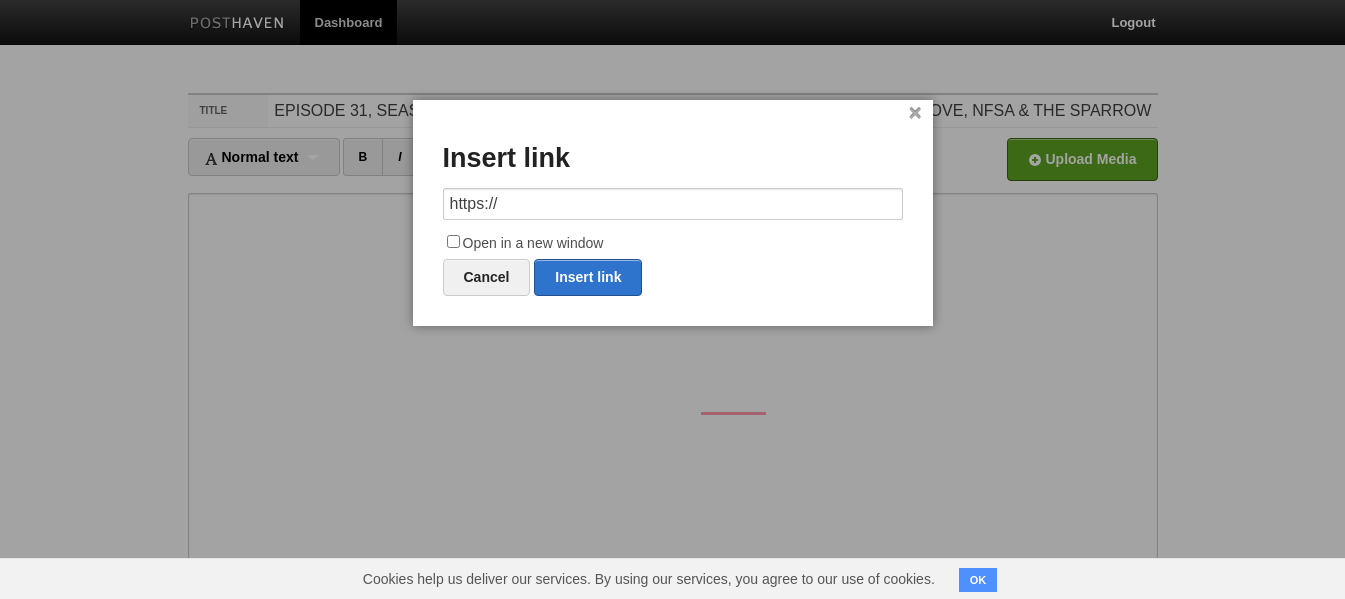 drag, startPoint x: 547, startPoint y: 204, endPoint x: 381, endPoint y: 202, distance: 166.01205 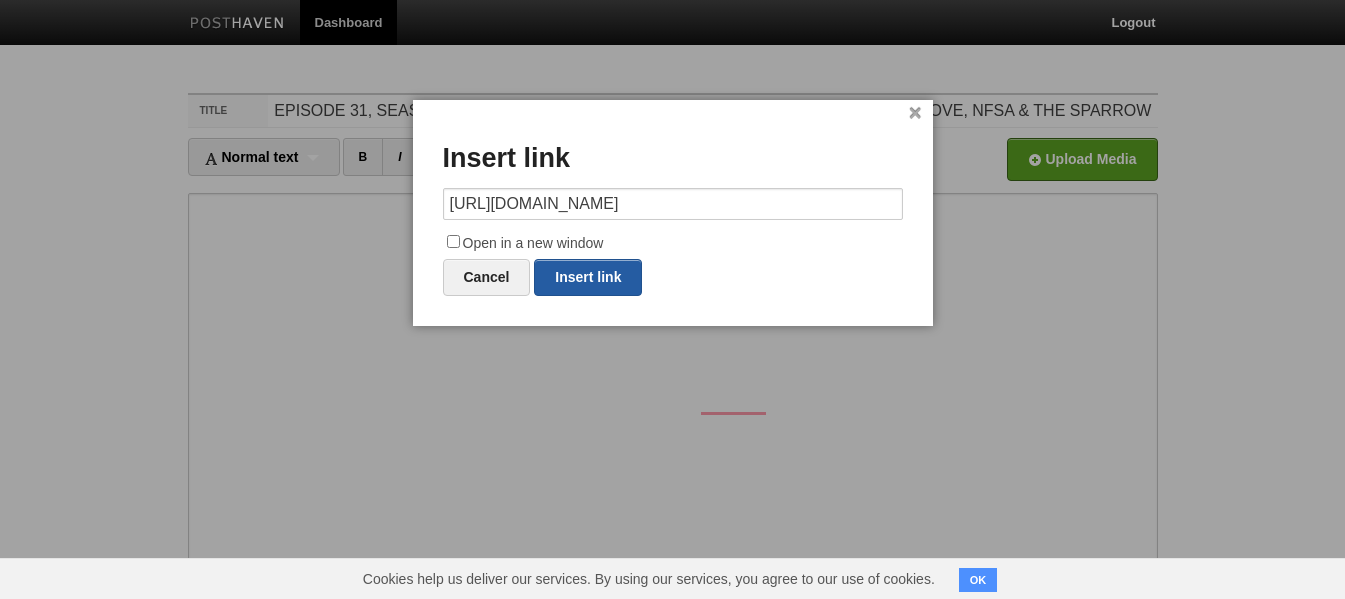 click on "Insert link" at bounding box center (588, 277) 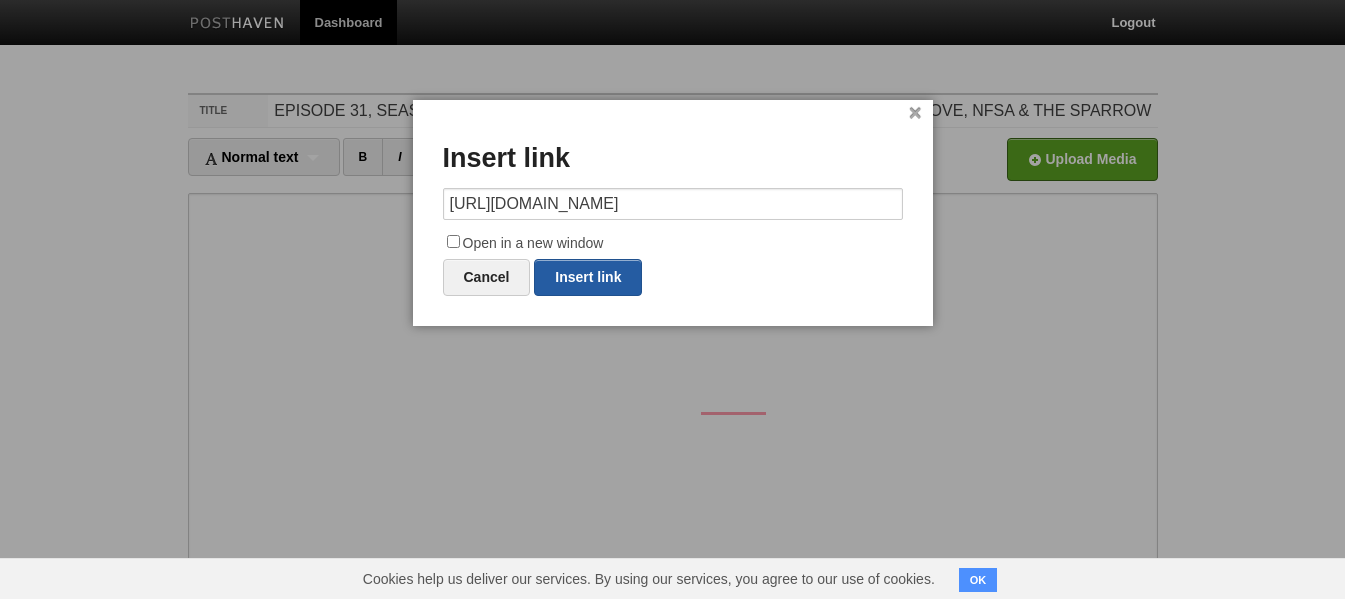 type on "https://" 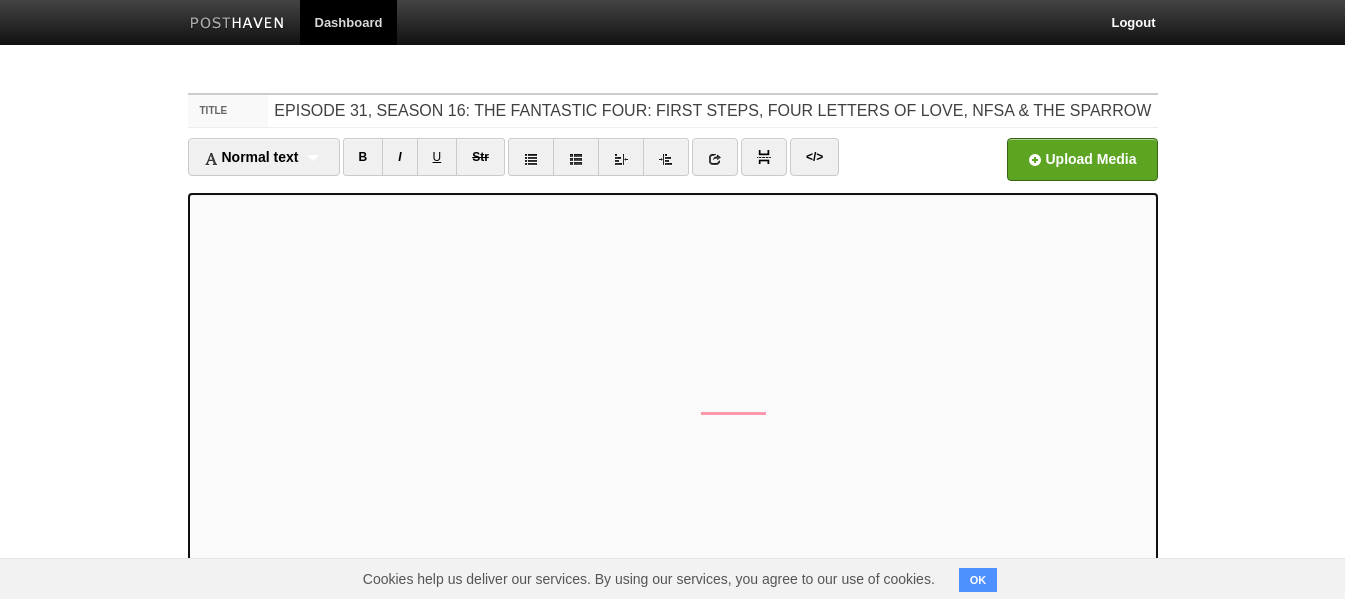 scroll, scrollTop: 6, scrollLeft: 0, axis: vertical 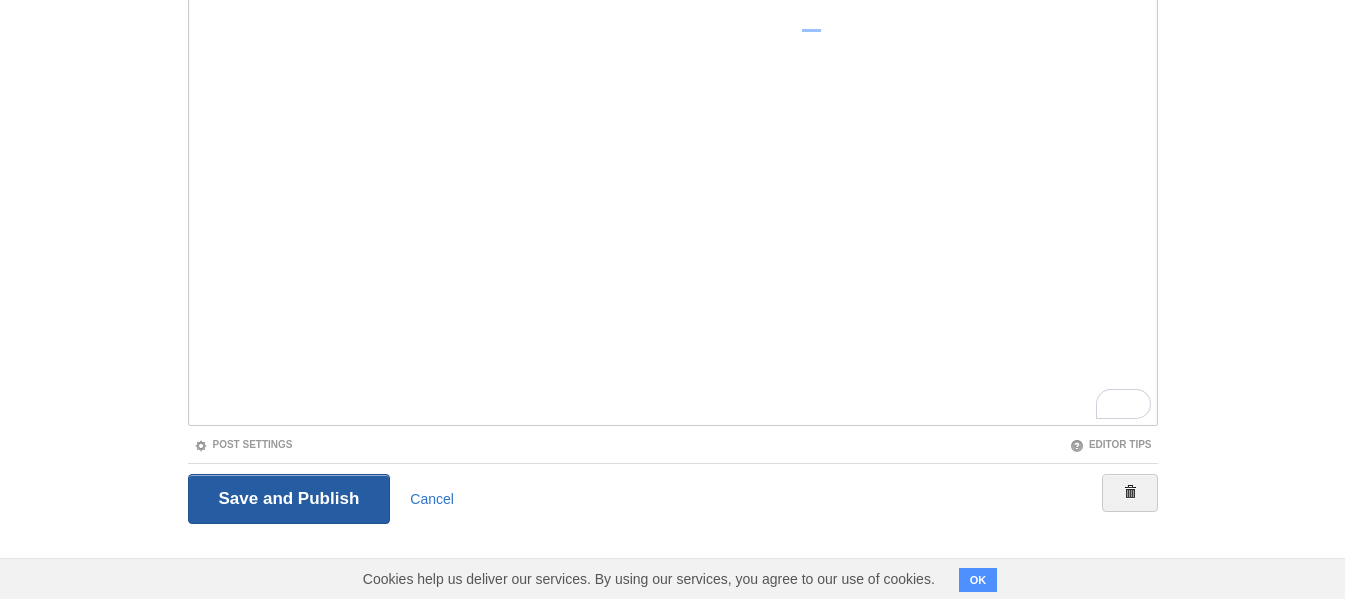click on "Save and Publish" at bounding box center (289, 499) 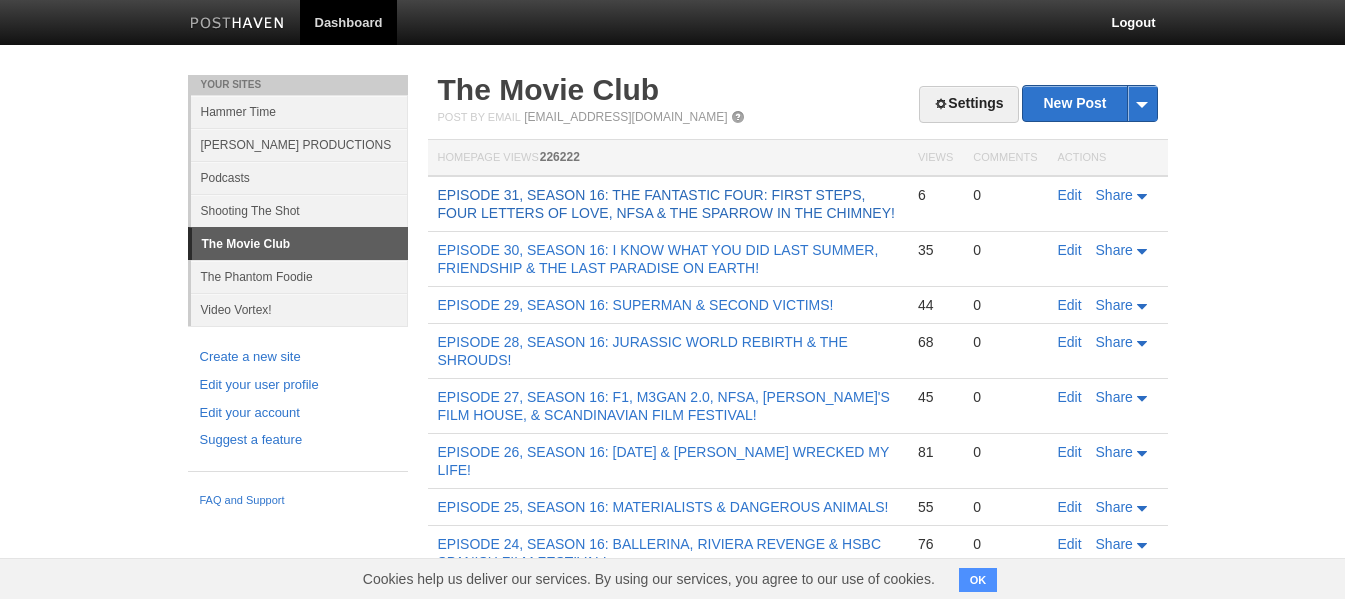 click on "EPISODE 31, SEASON 16: THE FANTASTIC FOUR: FIRST STEPS, FOUR LETTERS OF LOVE, NFSA & THE SPARROW IN THE CHIMNEY!" at bounding box center [666, 204] 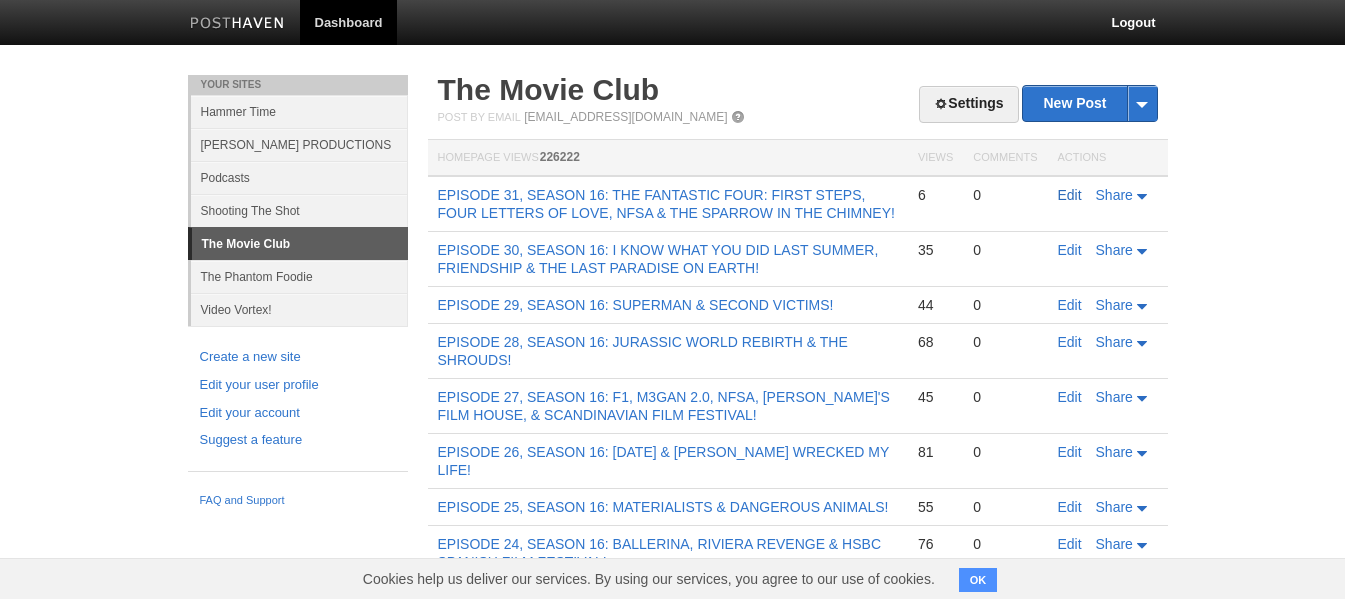 click on "Edit" at bounding box center [1070, 195] 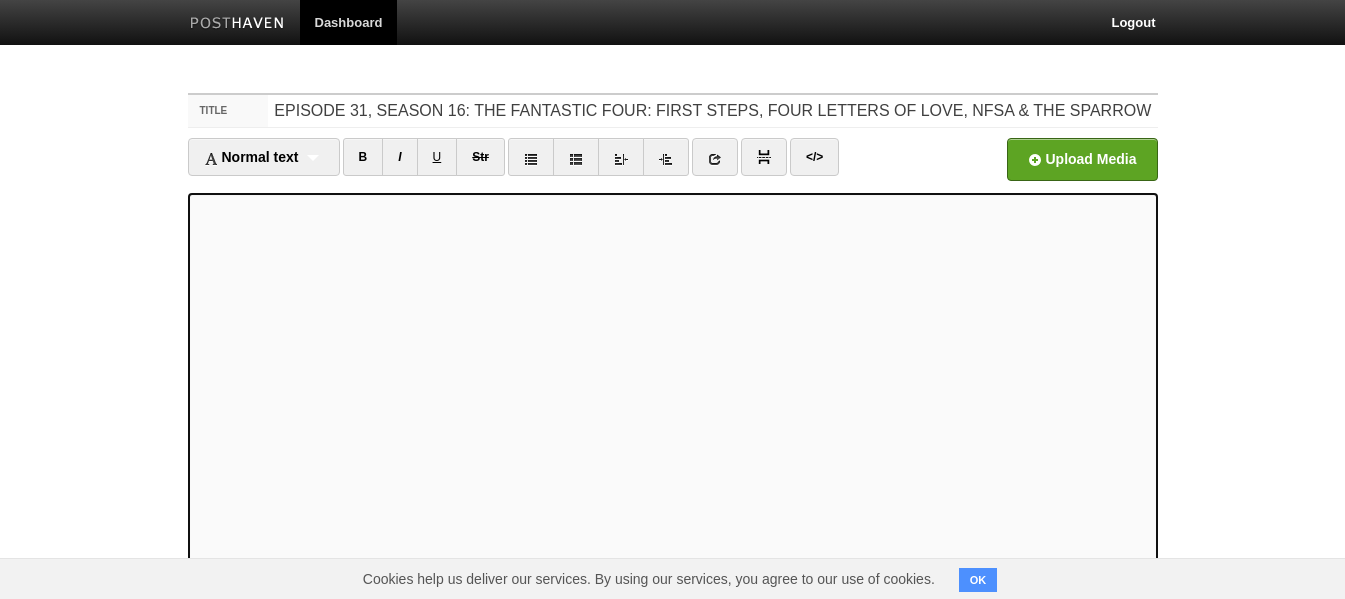 scroll, scrollTop: 428, scrollLeft: 0, axis: vertical 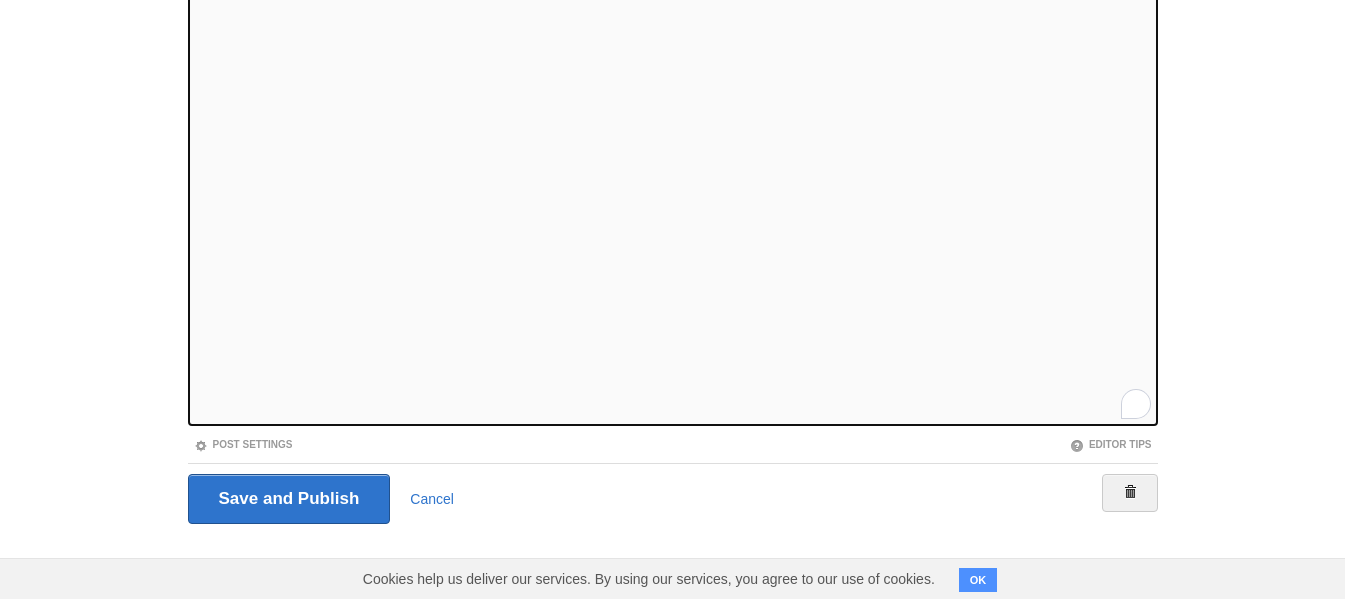 click on "Post Settings" at bounding box center (430, 444) 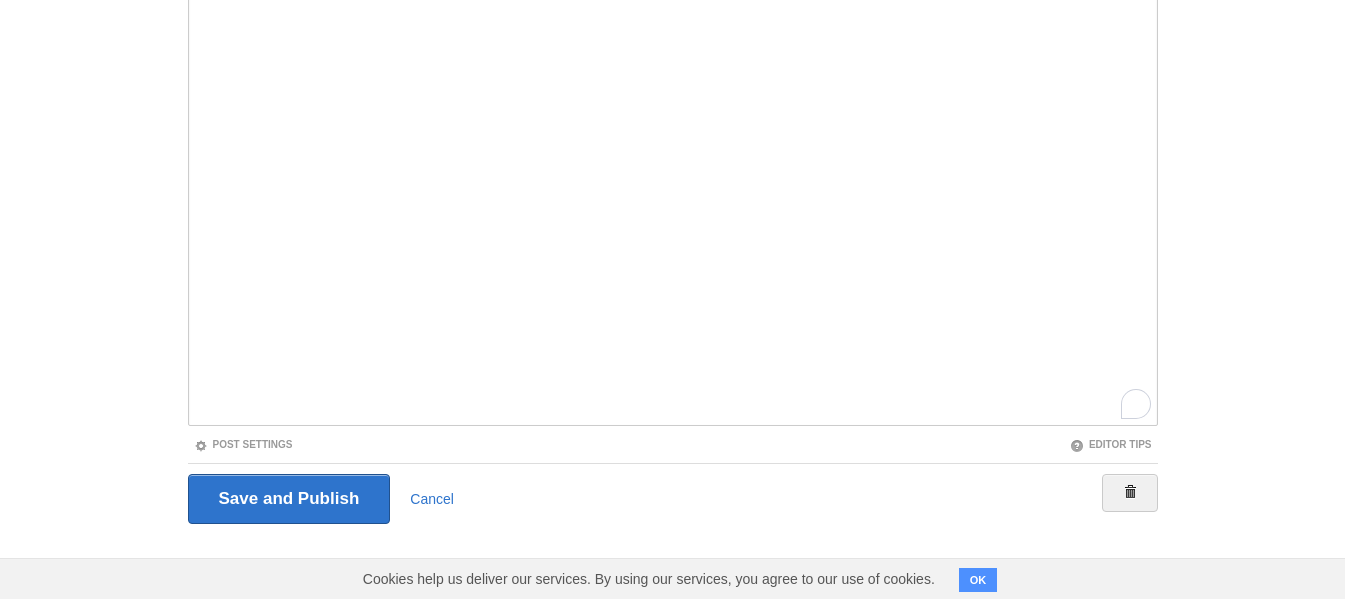 click on "Post Settings" at bounding box center [430, 444] 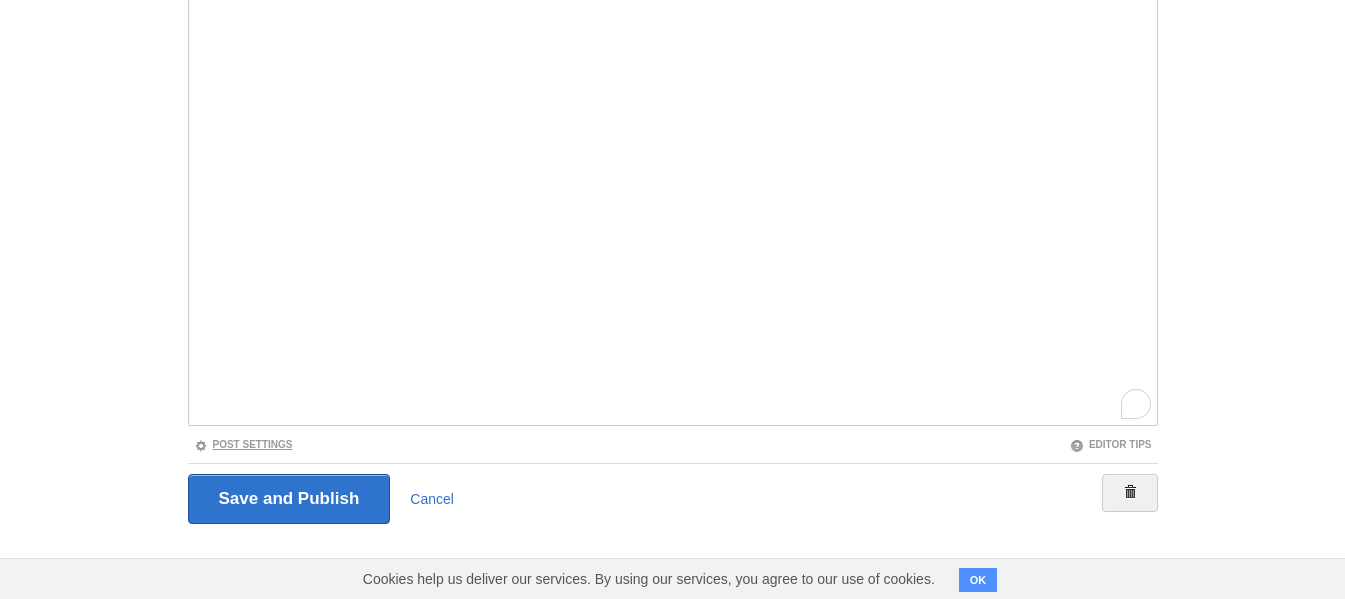 click on "Post Settings" at bounding box center [243, 444] 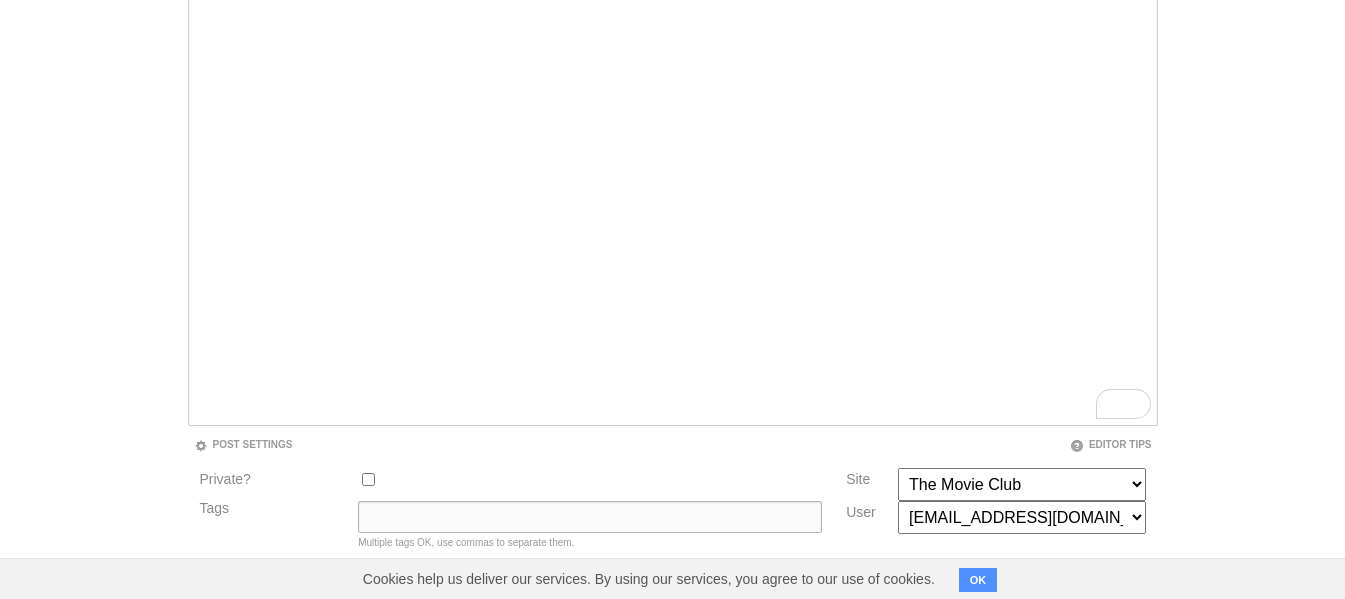 click on "Tags" at bounding box center [590, 517] 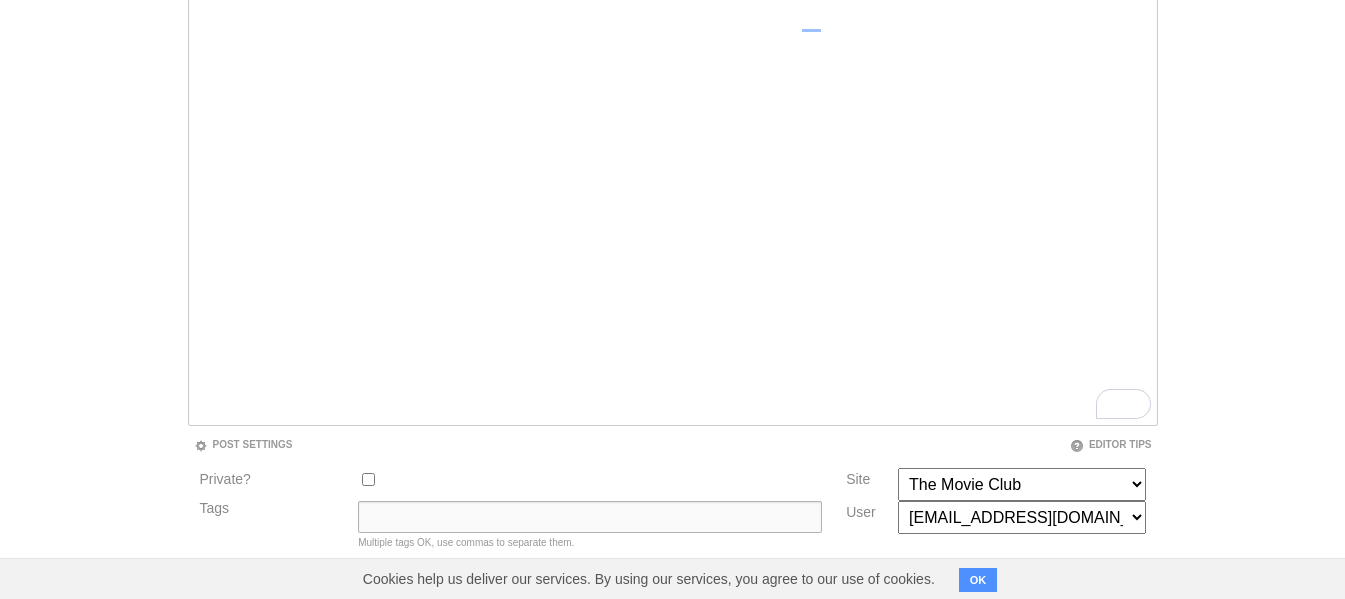 scroll, scrollTop: 428, scrollLeft: 0, axis: vertical 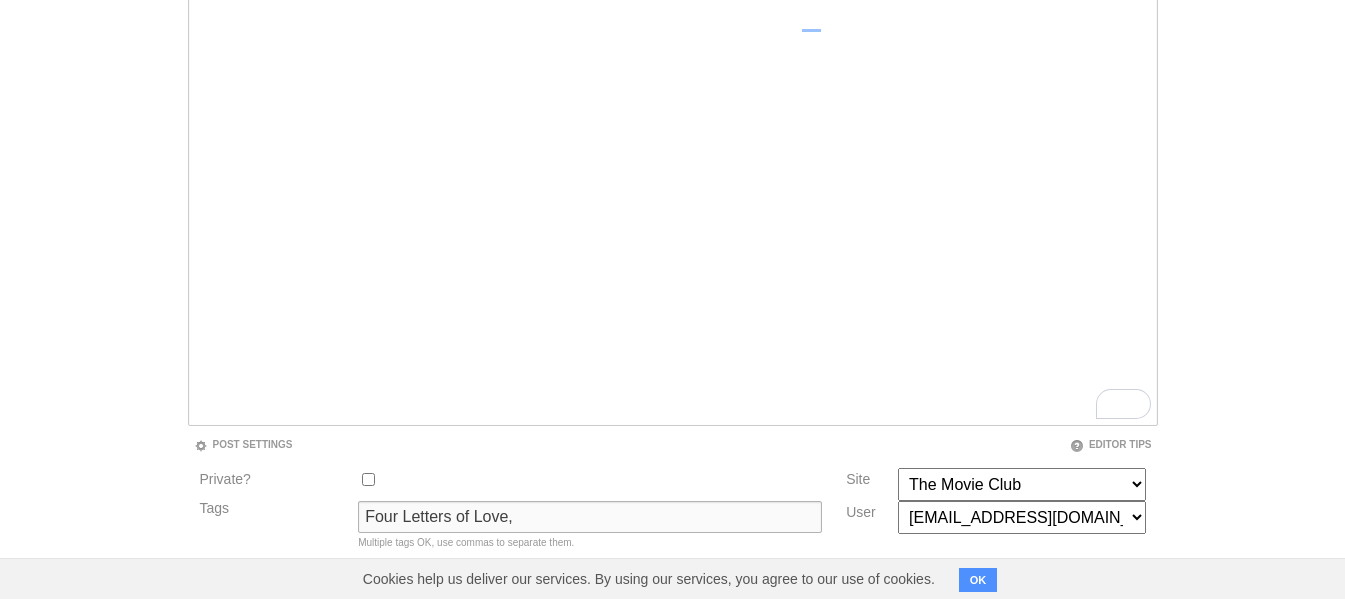 paste on "[PERSON_NAME], [PERSON_NAME], Four Letters of Love, [PERSON_NAME], [PERSON_NAME], [PERSON_NAME], [PERSON_NAME], [PERSON_NAME], [PERSON_NAME], [PERSON_NAME], [PERSON_NAME], [PERSON_NAME], [PERSON_NAME], Cornerstone, AX1 Films, Port Pictures, London Town Films, Genesius Pictures, British and Irish Film Festival, [GEOGRAPHIC_DATA] and [GEOGRAPHIC_DATA], [GEOGRAPHIC_DATA], [GEOGRAPHIC_DATA]," 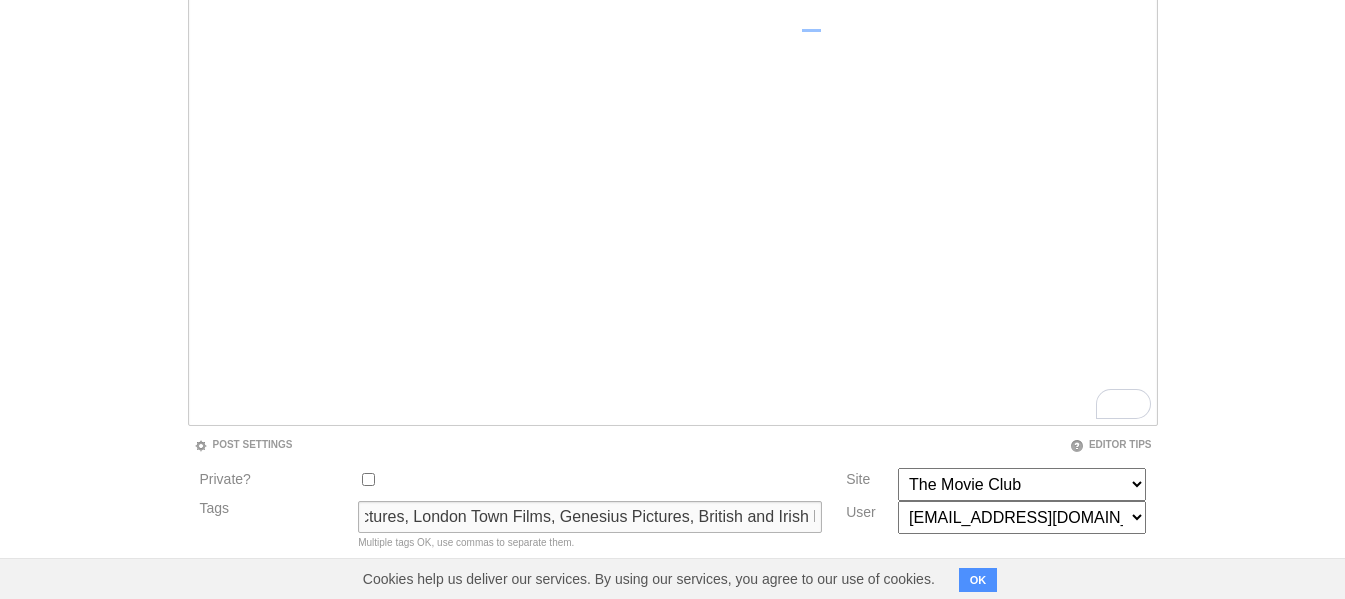 scroll, scrollTop: 0, scrollLeft: 2225, axis: horizontal 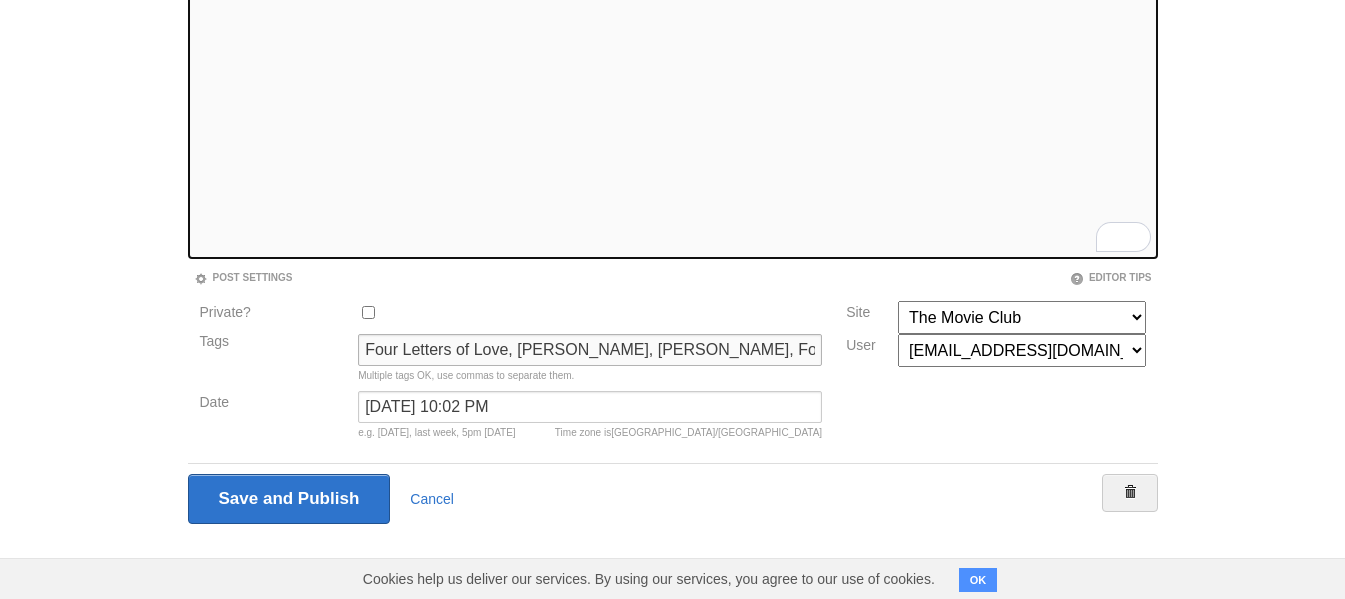 click on "Four Letters of Love, [PERSON_NAME], [PERSON_NAME], Four Letters of Love, [PERSON_NAME], [PERSON_NAME], [PERSON_NAME], [PERSON_NAME], [PERSON_NAME], [PERSON_NAME], [PERSON_NAME], [PERSON_NAME], [PERSON_NAME], [PERSON_NAME], Cornerstone, AX1 Films, Port Pictures, London Town Films, Genesius Pictures, British and Irish Film Festival, [GEOGRAPHIC_DATA] and [GEOGRAPHIC_DATA], [GEOGRAPHIC_DATA], [GEOGRAPHIC_DATA]," at bounding box center (590, 350) 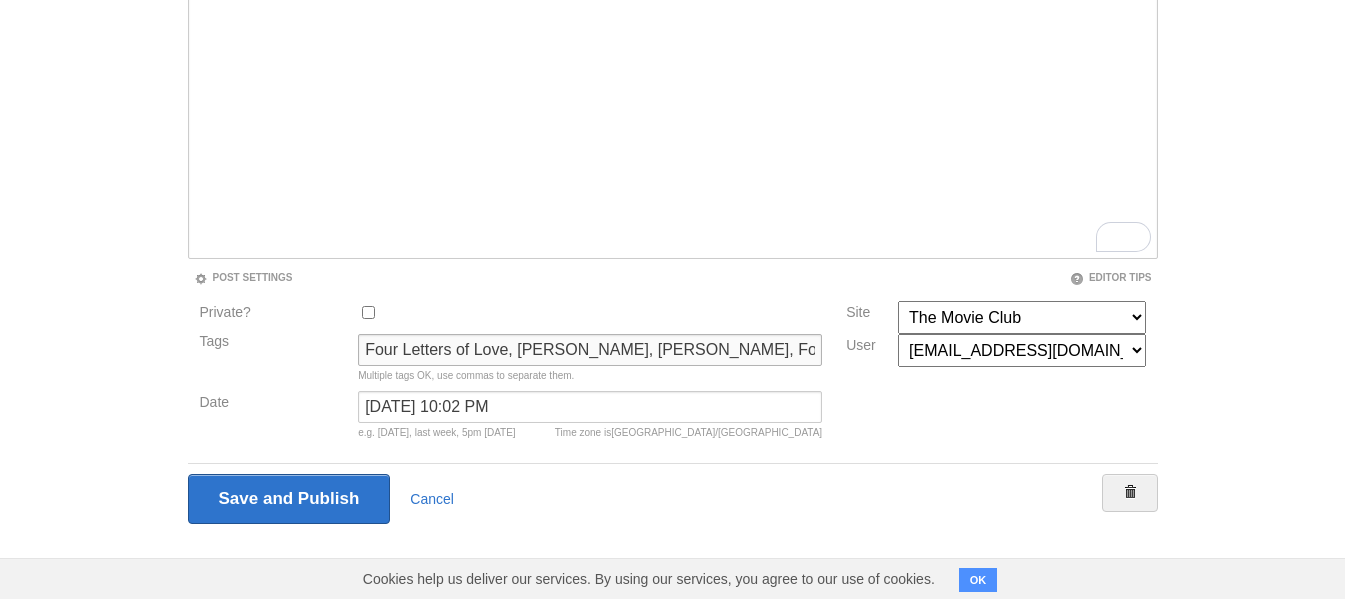 scroll, scrollTop: 0, scrollLeft: 2225, axis: horizontal 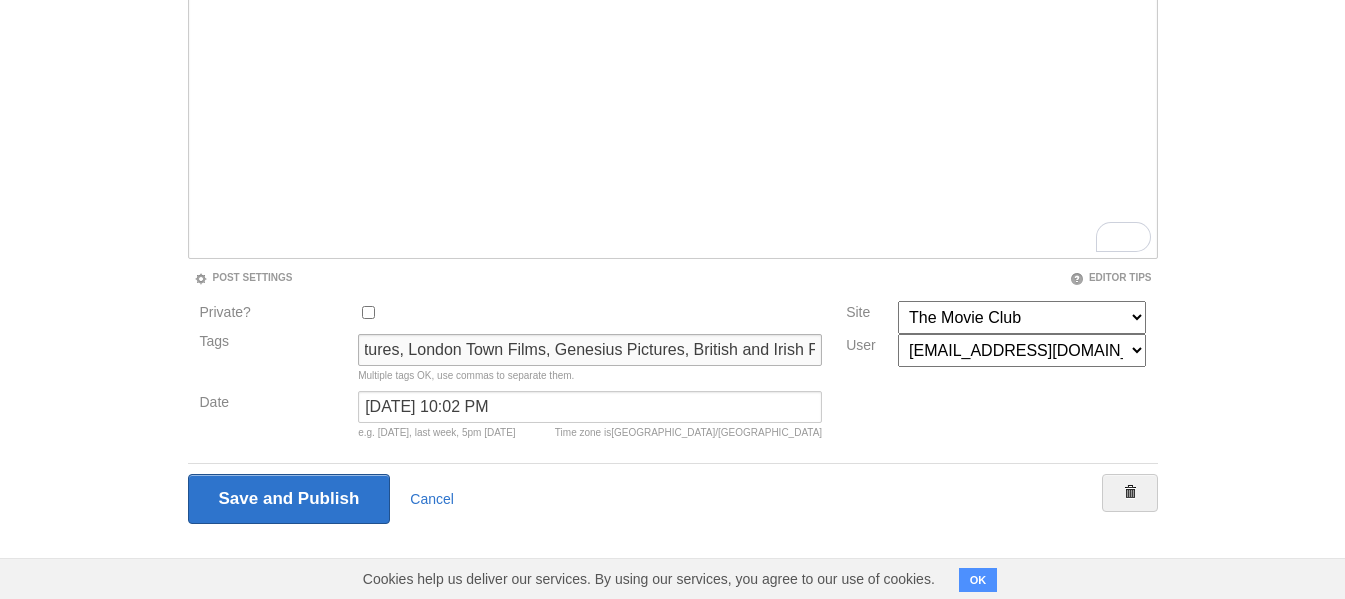 paste on "[PERSON_NAME], Creative Producer & Program Coordinator at the National Film and Sound Archive, chats about the Arc's August movie program" 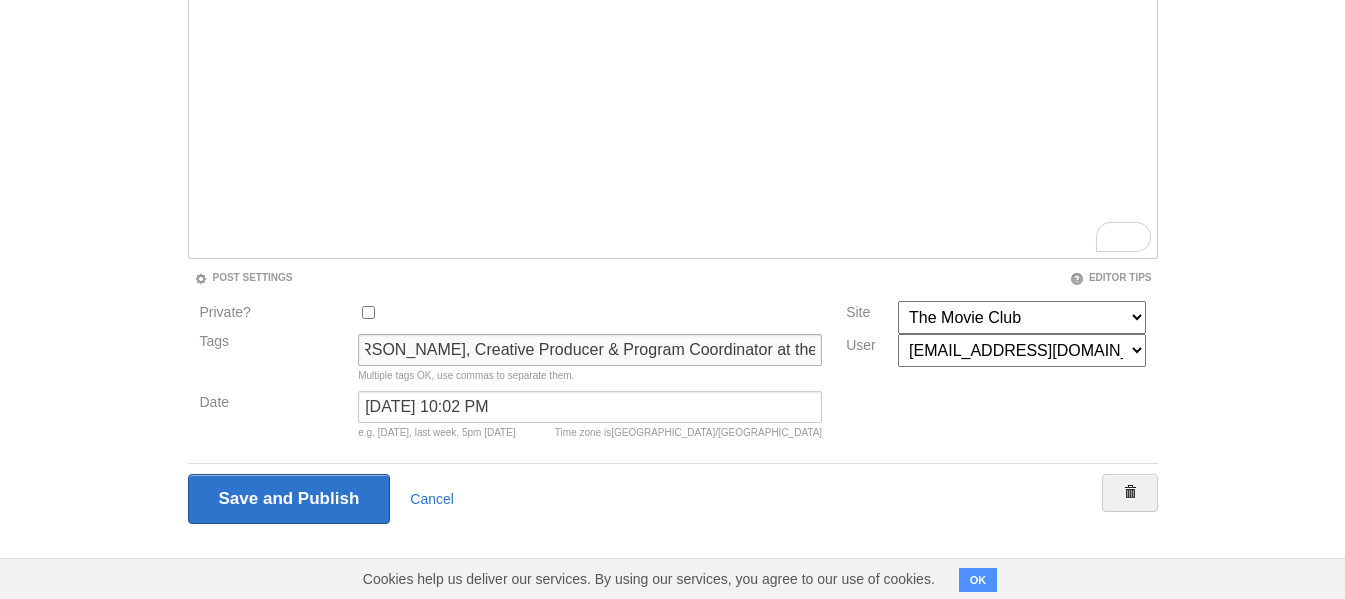 scroll, scrollTop: 0, scrollLeft: 3530, axis: horizontal 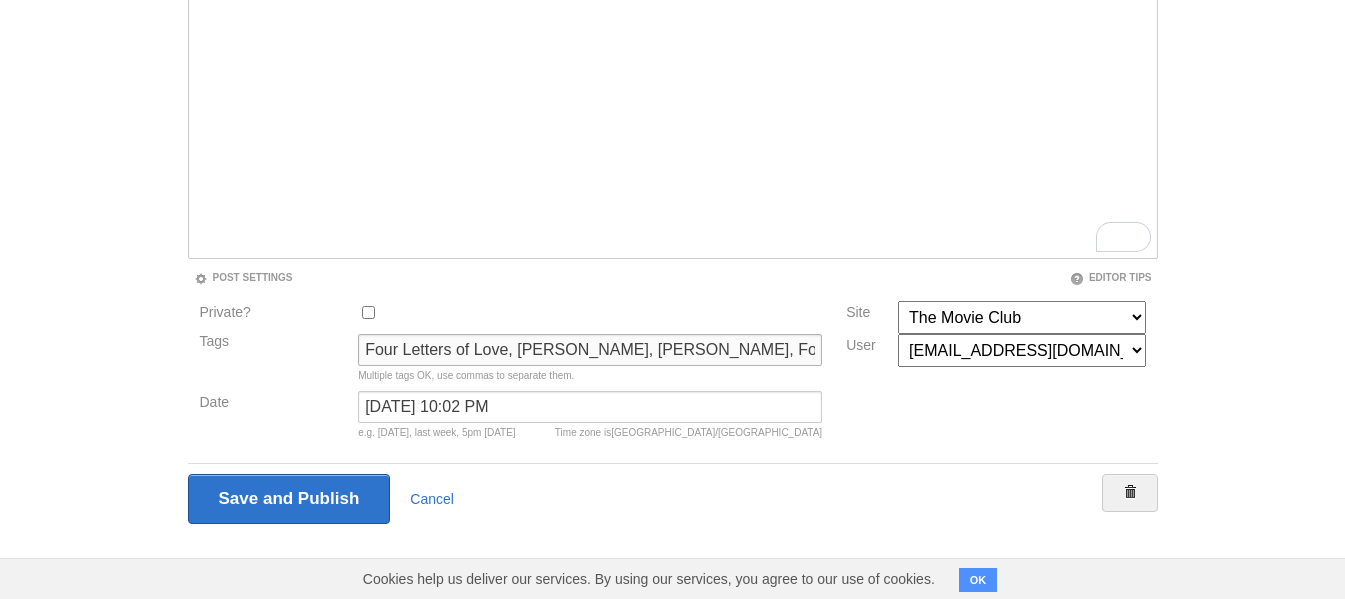 click on "Four Letters of Love, [PERSON_NAME], [PERSON_NAME], Four Letters of Love, [PERSON_NAME], [PERSON_NAME], [PERSON_NAME], [PERSON_NAME], [PERSON_NAME], [PERSON_NAME], [PERSON_NAME], [PERSON_NAME], [PERSON_NAME], [PERSON_NAME], Cornerstone, AX1 Films, Port Pictures, London Town Films, Genesius Pictures, British and Irish Film Festival, [GEOGRAPHIC_DATA] and [GEOGRAPHIC_DATA], [GEOGRAPHIC_DATA], [GEOGRAPHIC_DATA], [PERSON_NAME], Creative Producer & Program Coordinator at the National Film and Sound Archive, August movie program, The Fantastic Four, First Steps, The Sparrow in the Chimney," at bounding box center [590, 350] 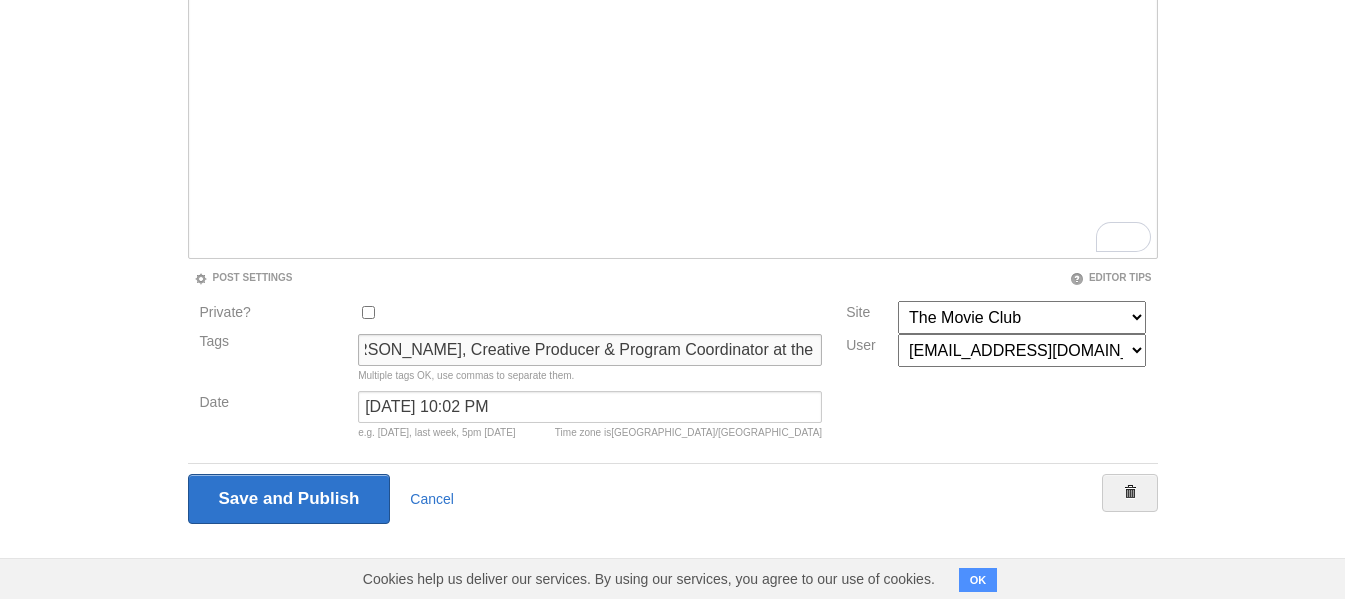 paste on "[PERSON_NAME],  [PERSON_NAME], [PERSON_NAME], [PERSON_NAME], [PERSON_NAME],  [PERSON_NAME], [PERSON_NAME], [PERSON_NAME], [PERSON_NAME], Fantastic Four, [PERSON_NAME], [PERSON_NAME],  [PERSON_NAME]," 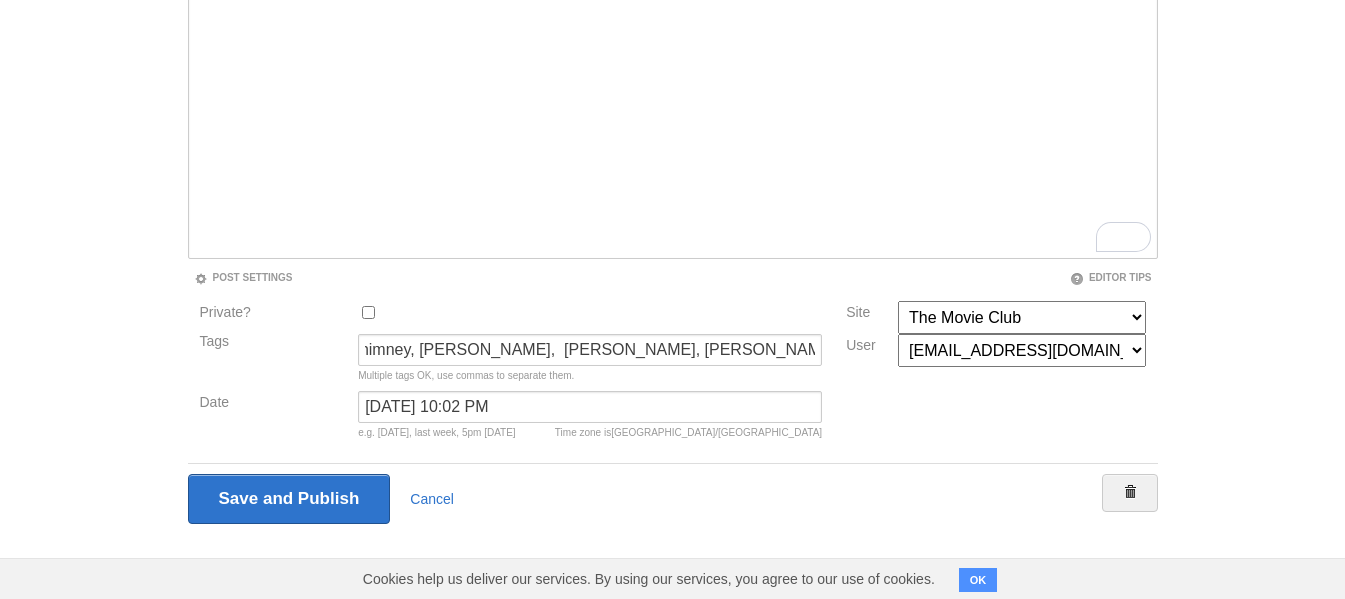 scroll, scrollTop: 0, scrollLeft: 0, axis: both 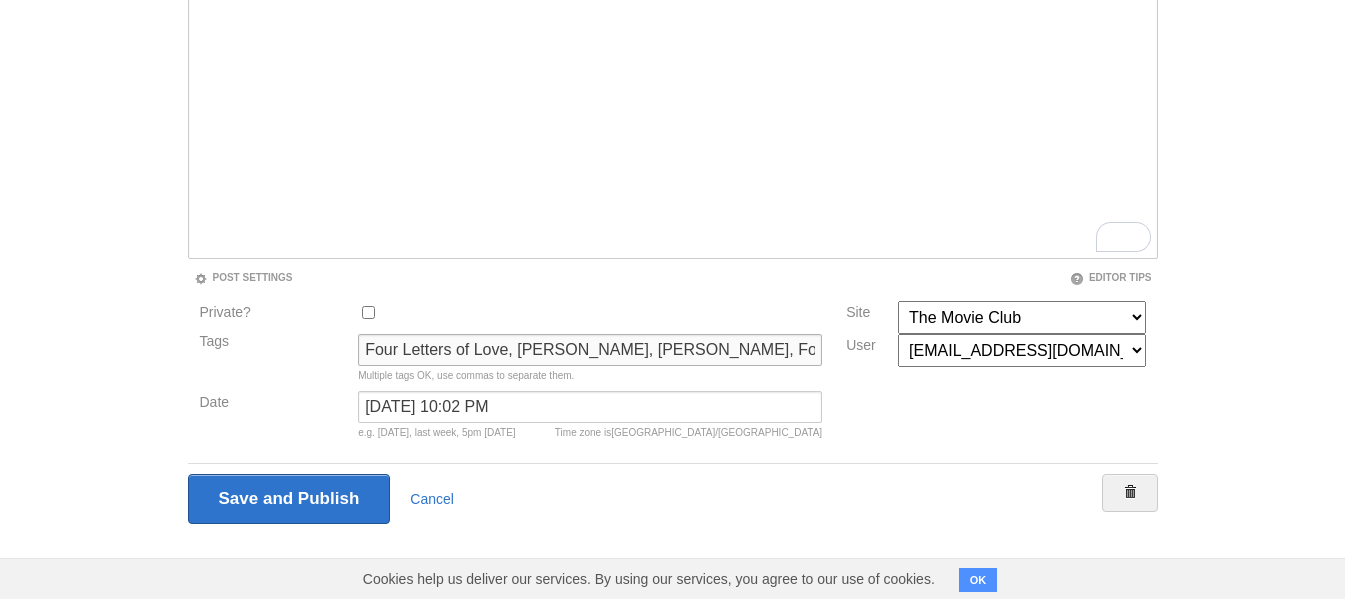 click on "Four Letters of Love, [PERSON_NAME], [PERSON_NAME], Four Letters of Love, [PERSON_NAME], [PERSON_NAME], [PERSON_NAME], [PERSON_NAME], [PERSON_NAME], [PERSON_NAME], [PERSON_NAME], [PERSON_NAME], [PERSON_NAME], [PERSON_NAME], Cornerstone, AX1 Films, Port Pictures, London Town Films, Genesius Pictures, British and Irish Film Festival, [GEOGRAPHIC_DATA] and [GEOGRAPHIC_DATA], [GEOGRAPHIC_DATA], [GEOGRAPHIC_DATA], [PERSON_NAME], Creative Producer & Program Coordinator at the National Film and Sound Archive, August movie program, The Fantastic Four, First Steps, The Sparrow in the Chimney, [PERSON_NAME],  [PERSON_NAME], [PERSON_NAME], [PERSON_NAME], [PERSON_NAME],  [PERSON_NAME], [PERSON_NAME], [PERSON_NAME], [PERSON_NAME], Fantastic Four, [PERSON_NAME], [PERSON_NAME],  [PERSON_NAME]," at bounding box center [590, 350] 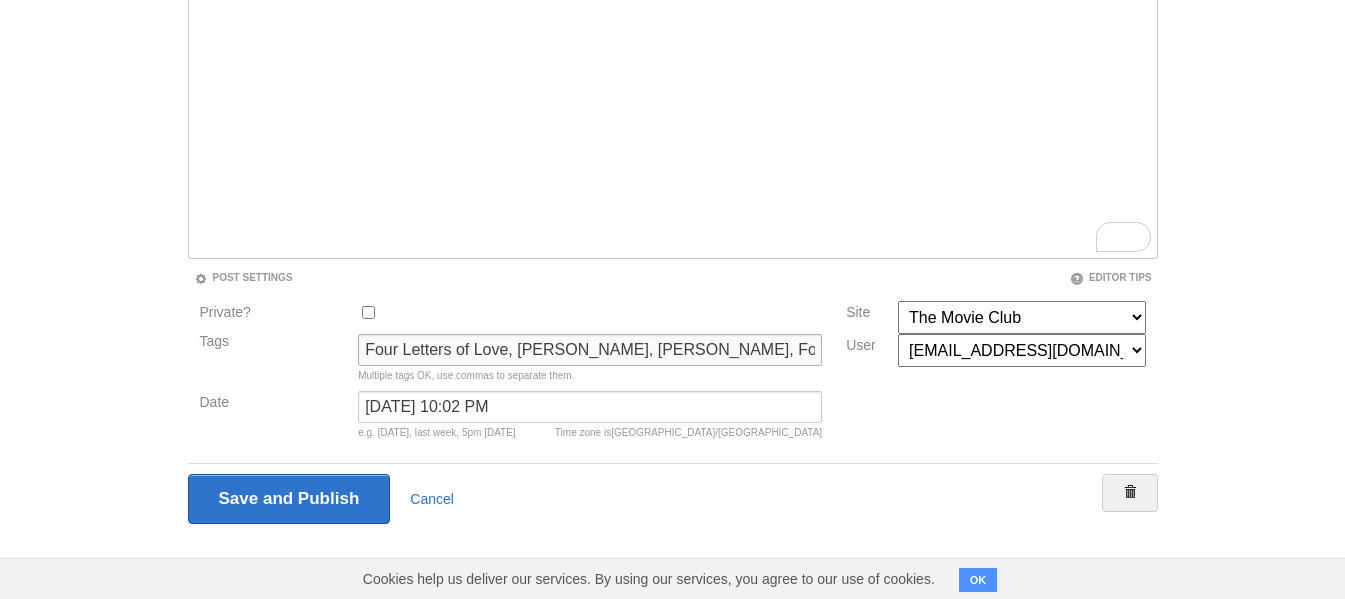 scroll, scrollTop: 0, scrollLeft: 4776, axis: horizontal 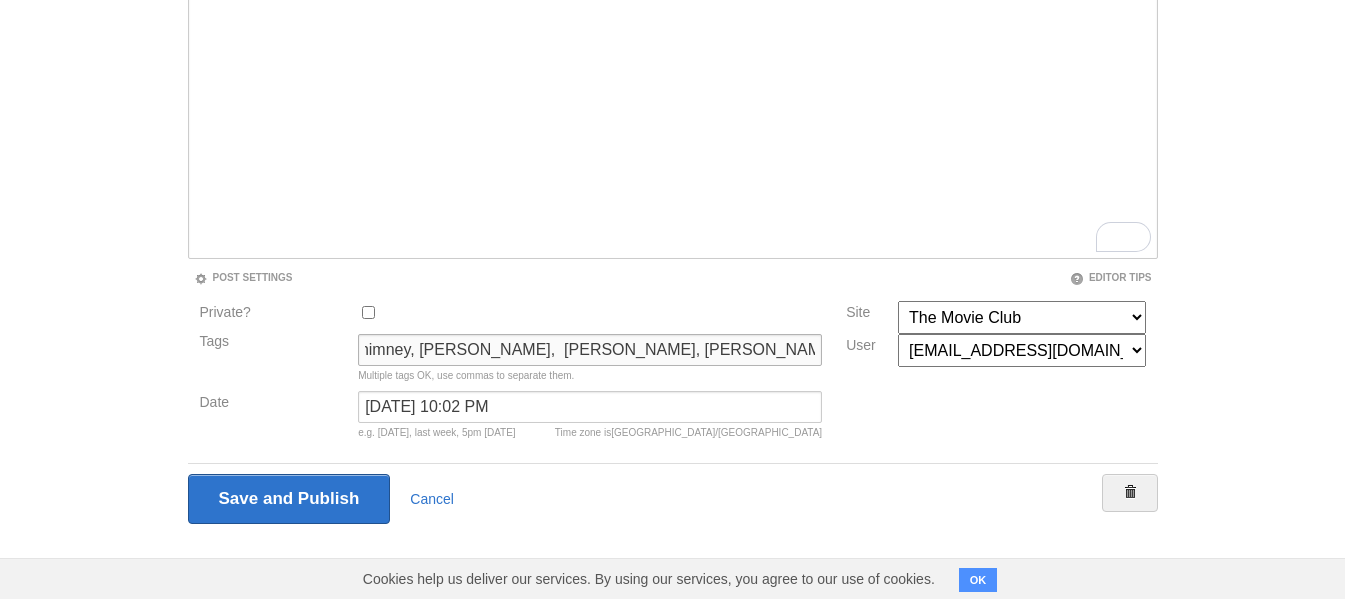 paste on "[PERSON_NAME], [PERSON_NAME], [PERSON_NAME], [PERSON_NAME], [PERSON_NAME], [PERSON_NAME], [PERSON_NAME], [PERSON_NAME], [PERSON_NAME], [PERSON_NAME] [PERSON_NAME],  [PERSON_NAME], [PERSON_NAME],  [PERSON_NAME],  Marvel Studios,  [PERSON_NAME] Disney Studios Motion Pictures,  [PERSON_NAME] Pavilion" 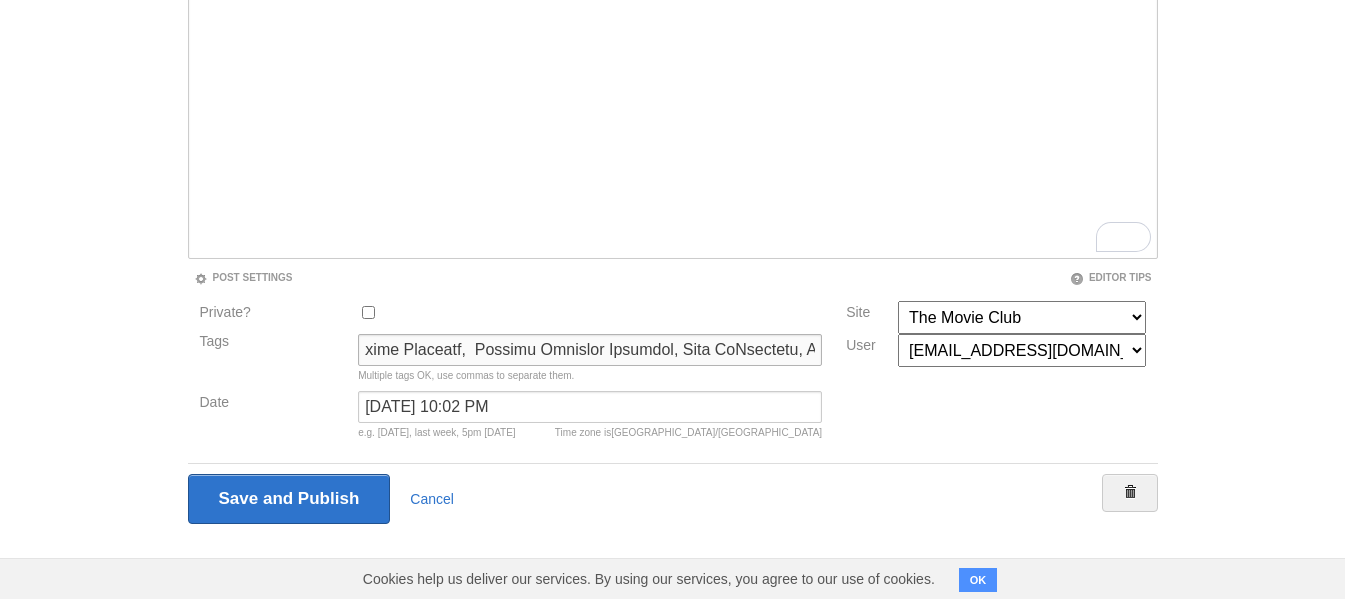 scroll, scrollTop: 0, scrollLeft: 7142, axis: horizontal 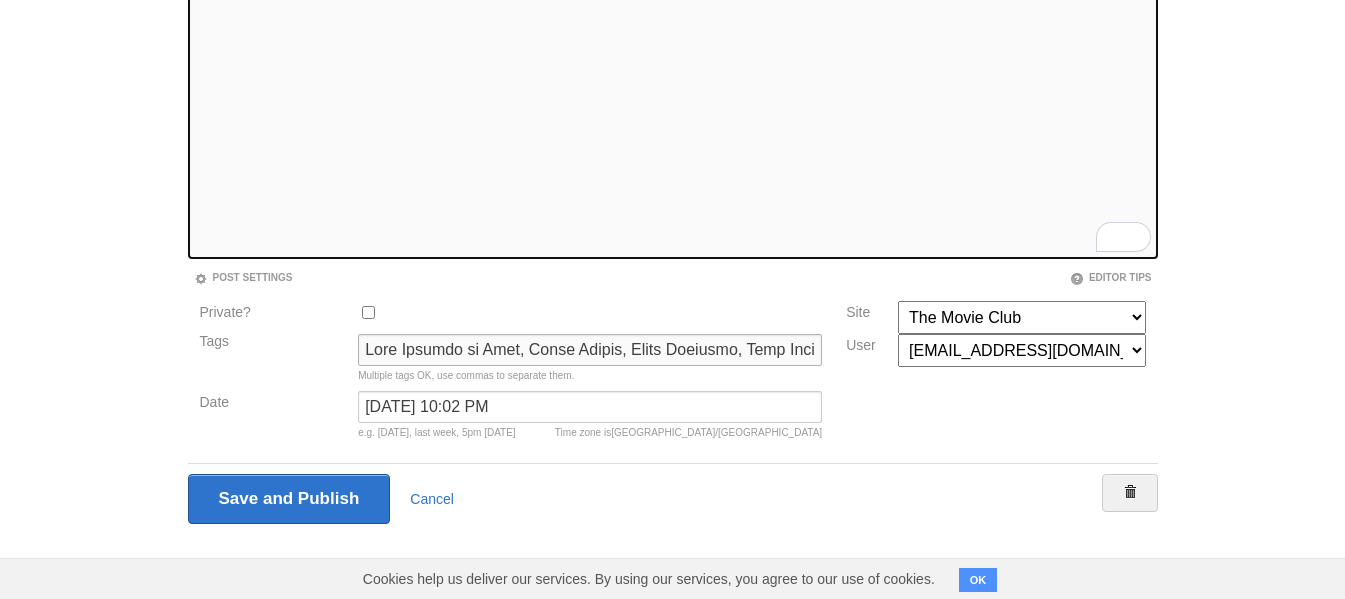 click on "Tags" at bounding box center [590, 350] 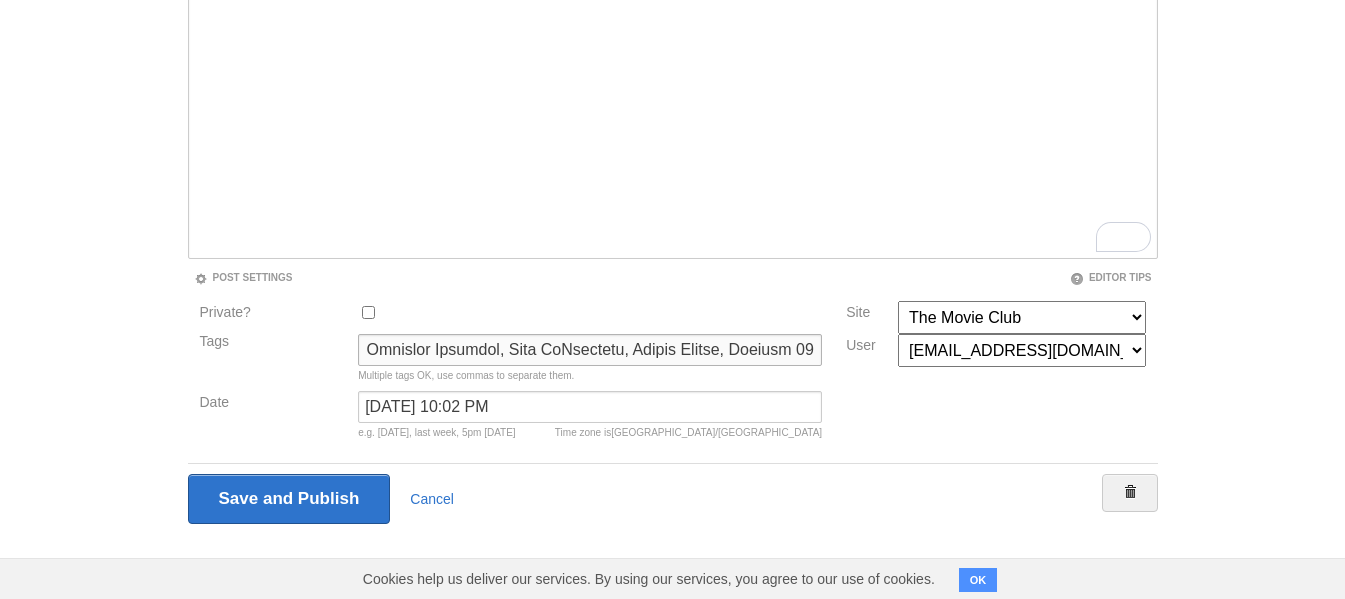 scroll, scrollTop: 0, scrollLeft: 7317, axis: horizontal 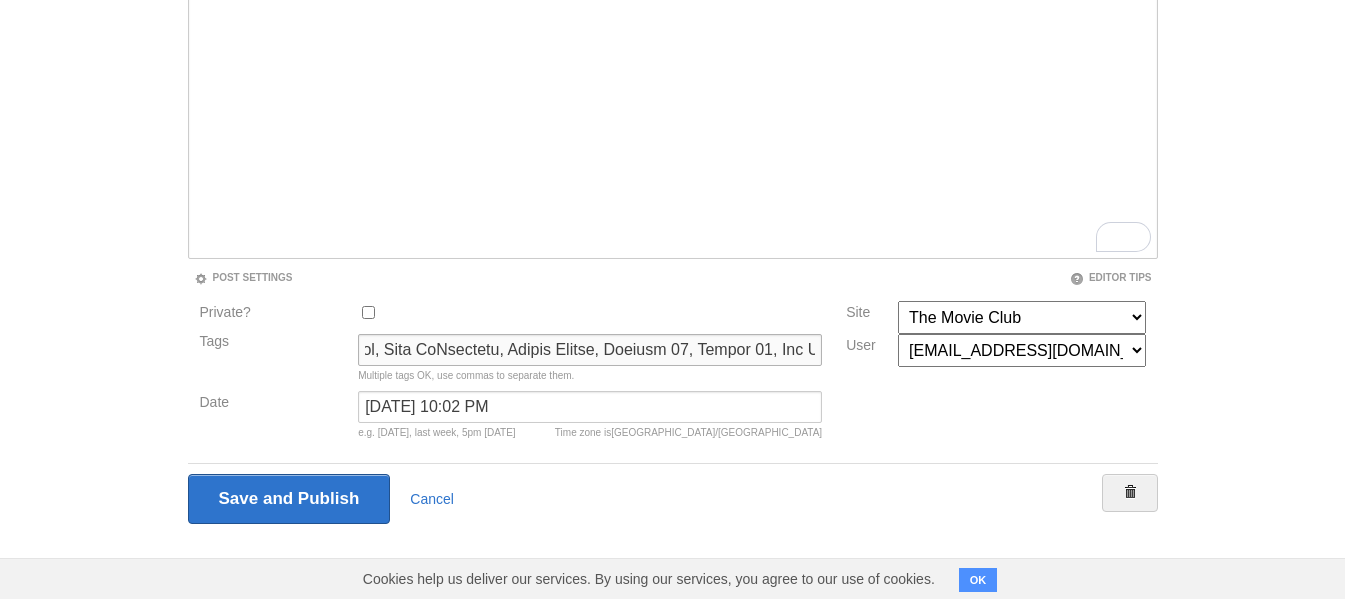 paste on "[PERSON_NAME]" 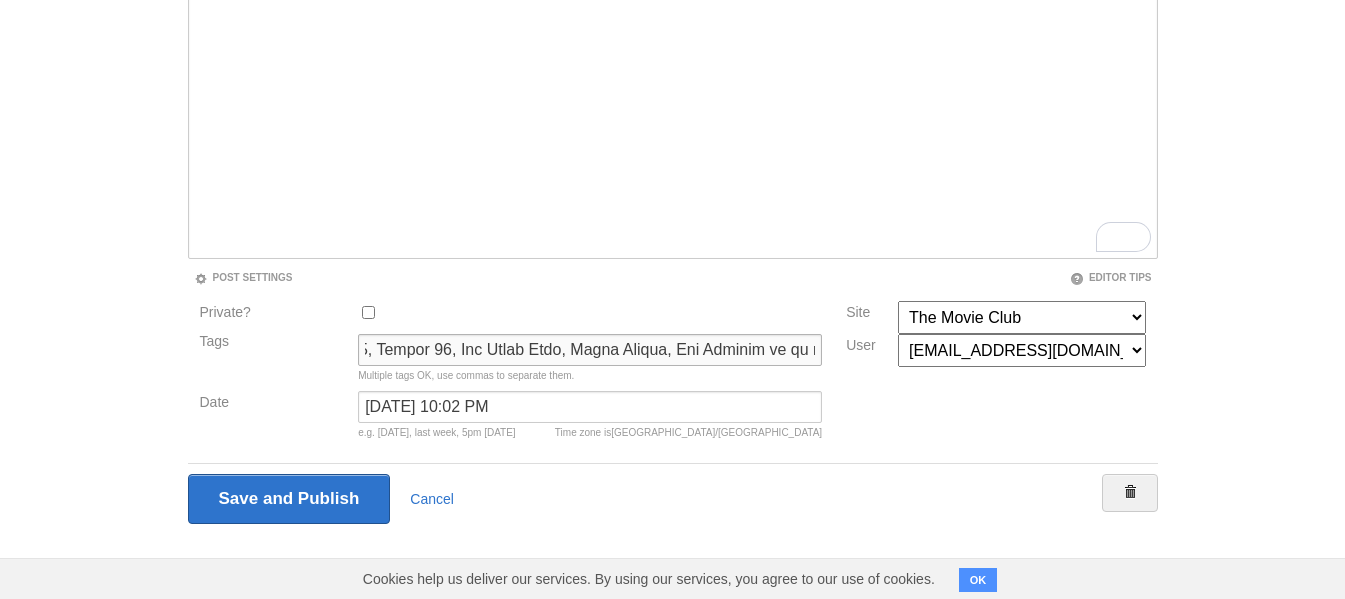 scroll, scrollTop: 0, scrollLeft: 7761, axis: horizontal 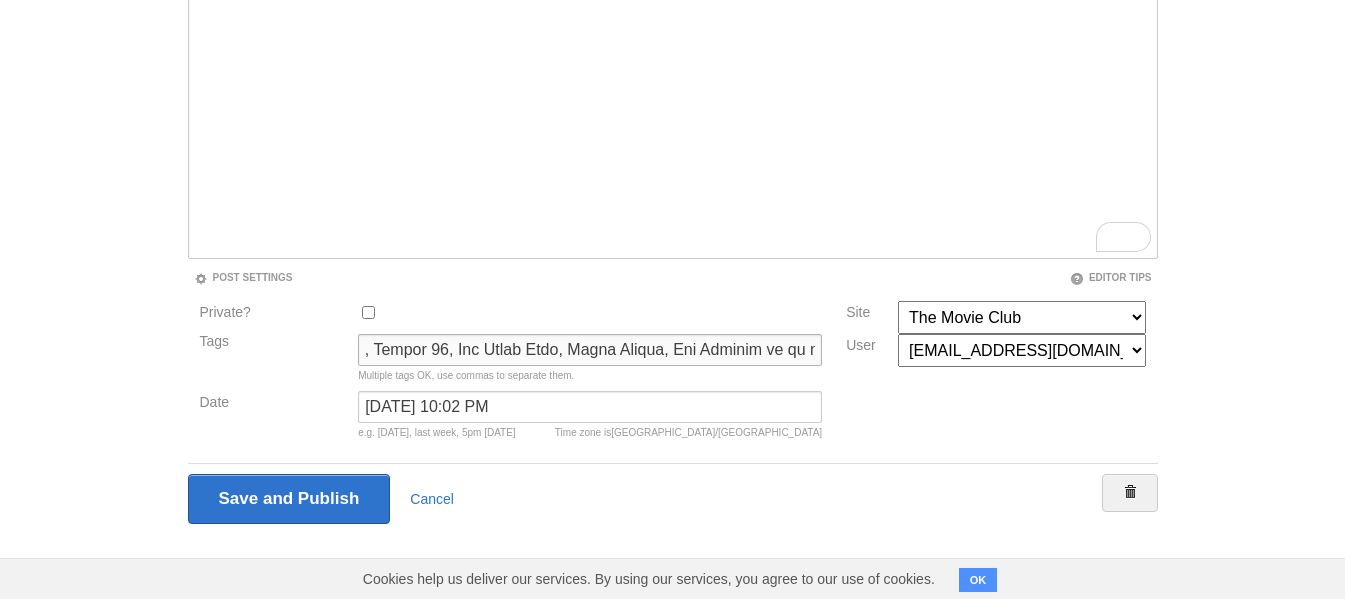 click on "Tags" at bounding box center (590, 350) 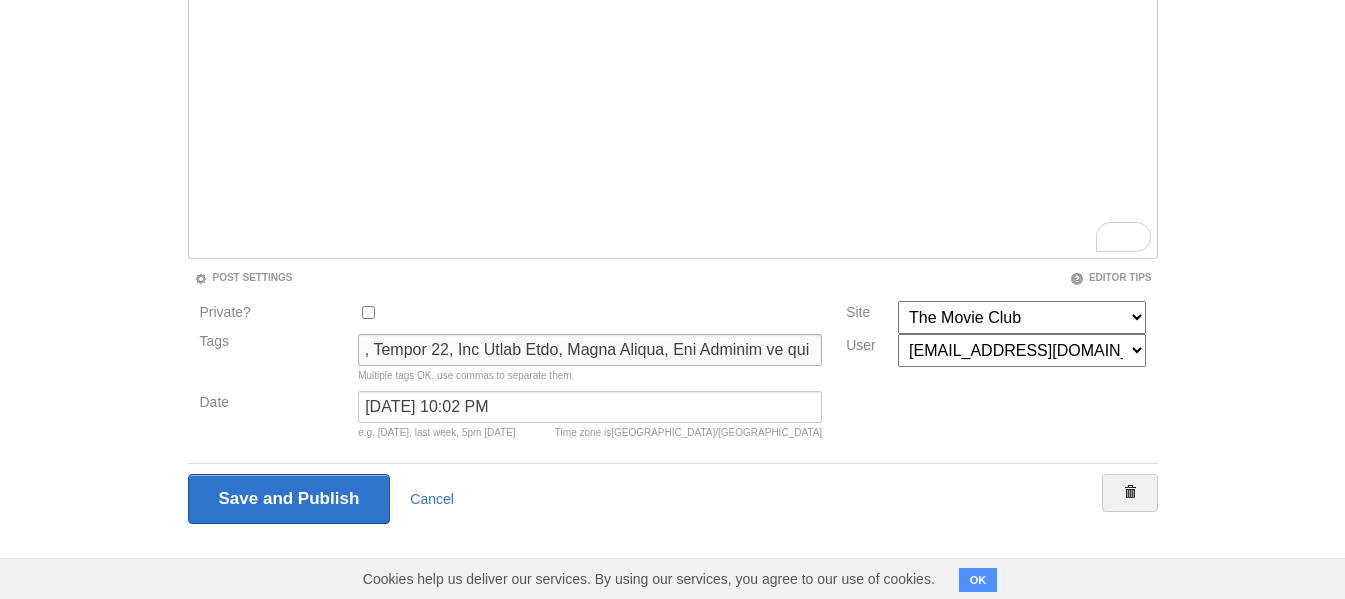 scroll, scrollTop: 0, scrollLeft: 7757, axis: horizontal 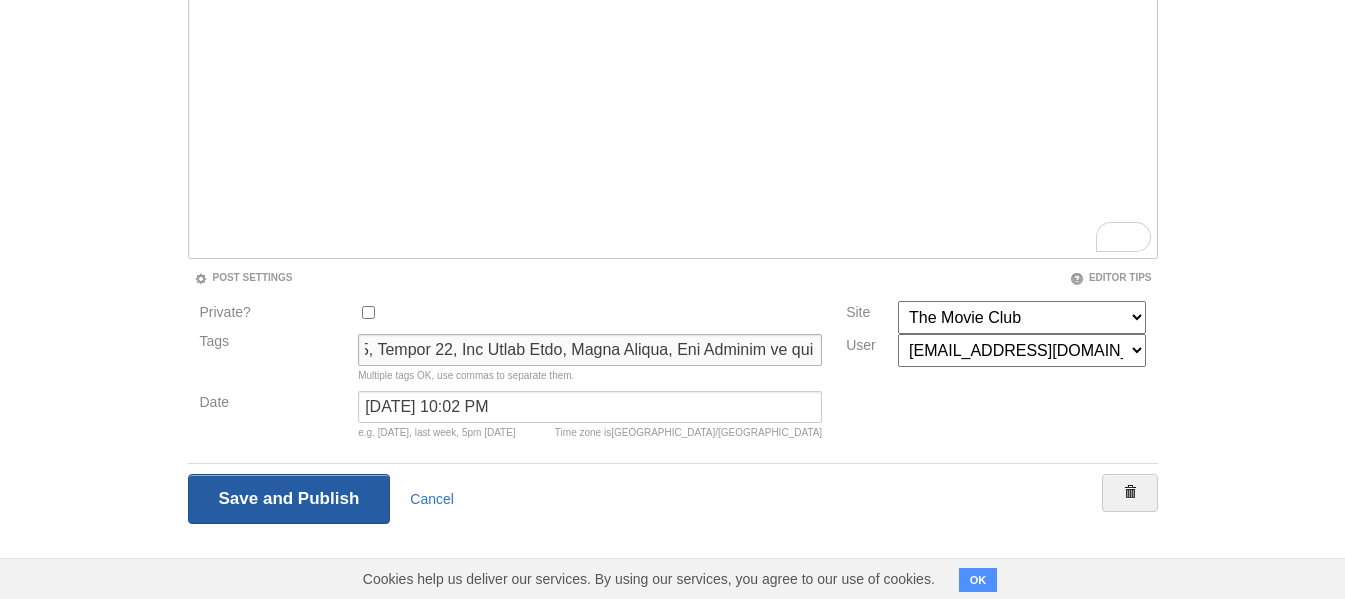 type on "Four Letters of Love, [PERSON_NAME], [PERSON_NAME], Four Letters of Love, [PERSON_NAME], [PERSON_NAME], [PERSON_NAME], [PERSON_NAME], [PERSON_NAME], [PERSON_NAME], [PERSON_NAME], [PERSON_NAME], [PERSON_NAME], [PERSON_NAME], Cornerstone, AX1 Films, Port Pictures, London Town Films, Genesius Pictures, British and Irish Film Festival, [GEOGRAPHIC_DATA] and [GEOGRAPHIC_DATA], [GEOGRAPHIC_DATA], [GEOGRAPHIC_DATA], [PERSON_NAME], Creative Producer & Program Coordinator at the National Film and Sound Archive, August movie program, The Fantastic Four, First Steps, The Sparrow in the Chimney, [PERSON_NAME],  [PERSON_NAME], [PERSON_NAME], [PERSON_NAME], [PERSON_NAME],  [PERSON_NAME], [PERSON_NAME], [PERSON_NAME], [PERSON_NAME], Fantastic Four, [PERSON_NAME], [PERSON_NAME],  [PERSON_NAME], [PERSON_NAME], [PERSON_NAME], [PERSON_NAME], [PERSON_NAME], [PERSON_NAME], [PERSON_NAME], [PERSON_NAME], [PERSON_NAME], [PERSON_NAME], [PERSON_NAME] [PERSON_NAME],  [PERSON_NAME], [PERSON_NAME],  [PERSON_NAME],  Marvel Studios,  [PERSON_NAME] Disney Studios Motion Pictures,  [PERSON_NAME],..." 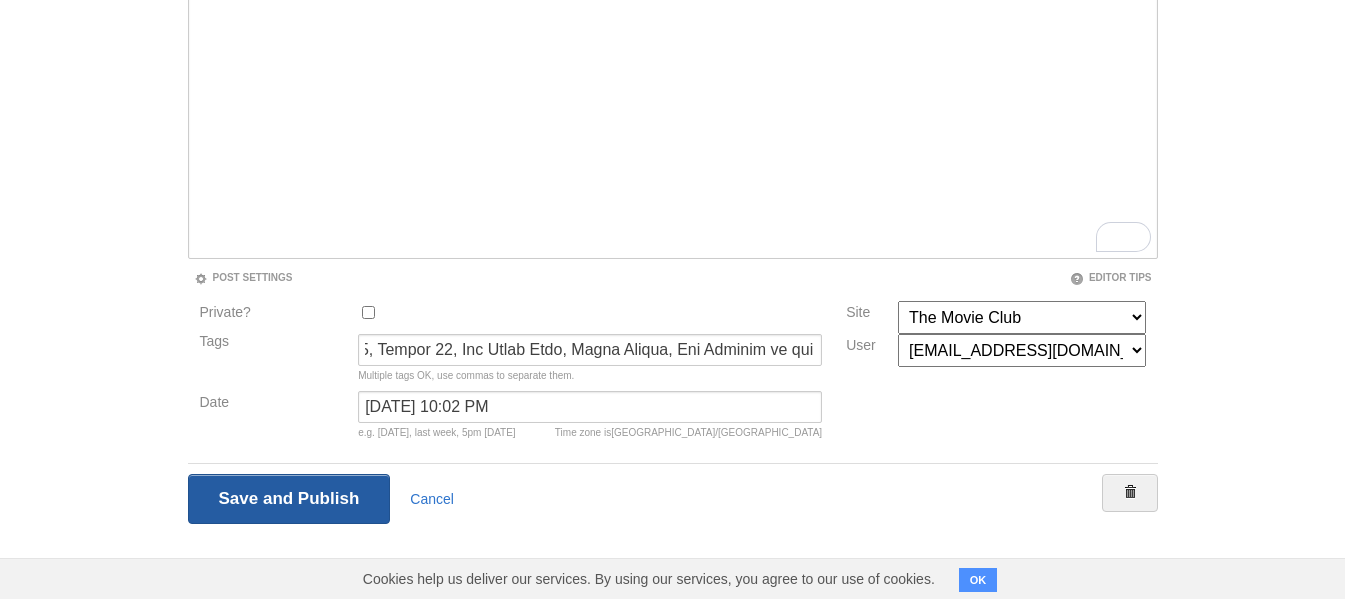 click on "Save and Publish" at bounding box center [289, 499] 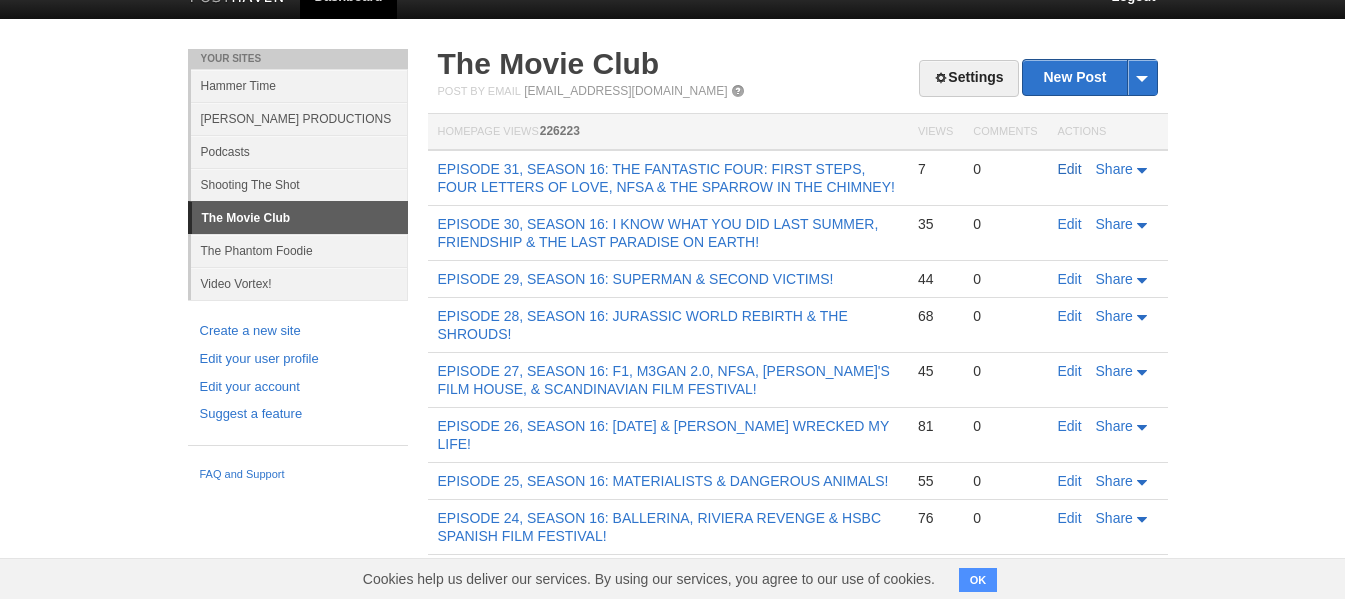 scroll, scrollTop: 0, scrollLeft: 0, axis: both 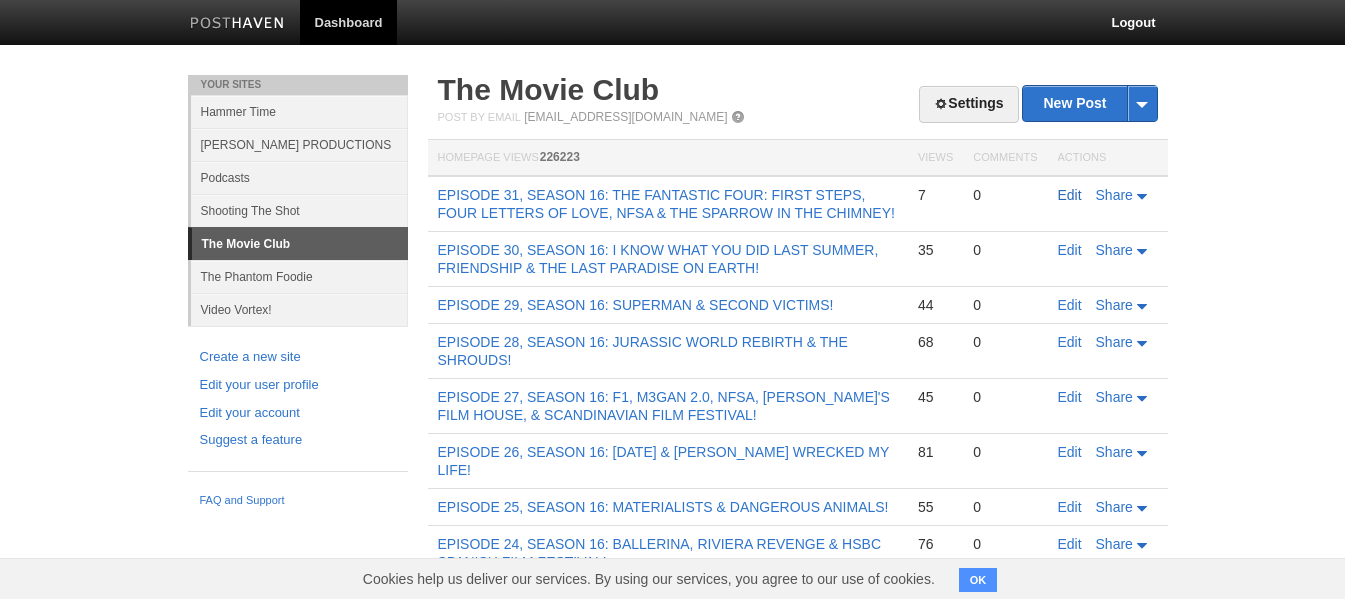 click on "Edit" at bounding box center [1070, 195] 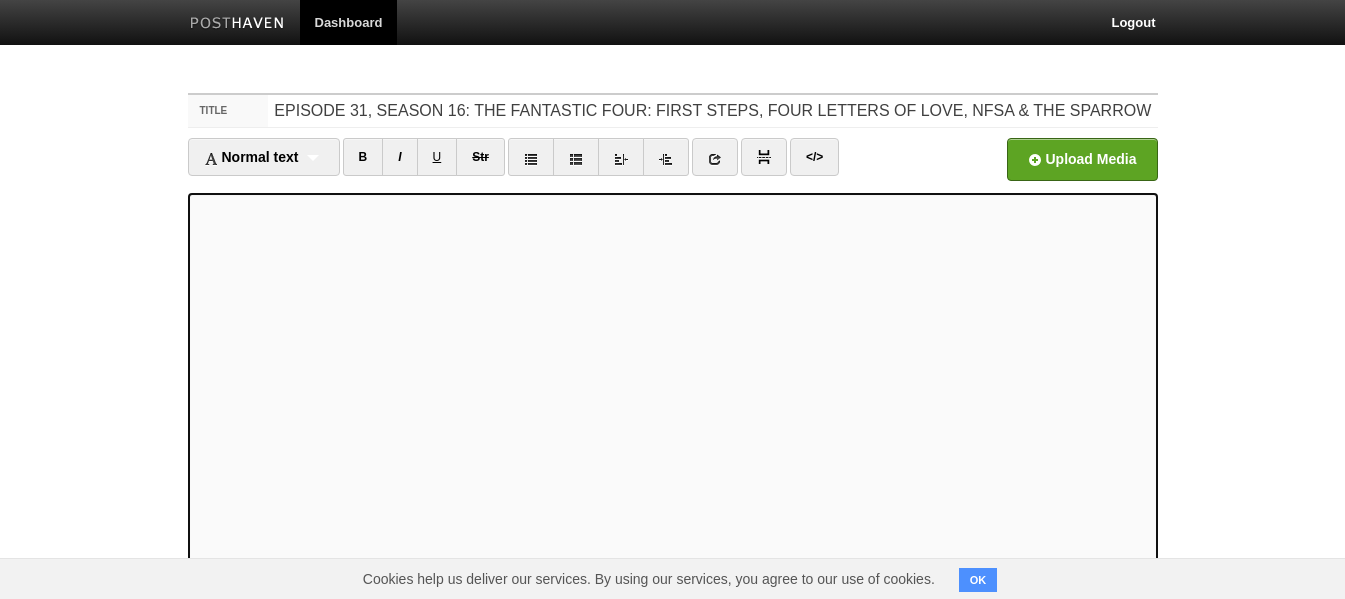 scroll, scrollTop: 333, scrollLeft: 0, axis: vertical 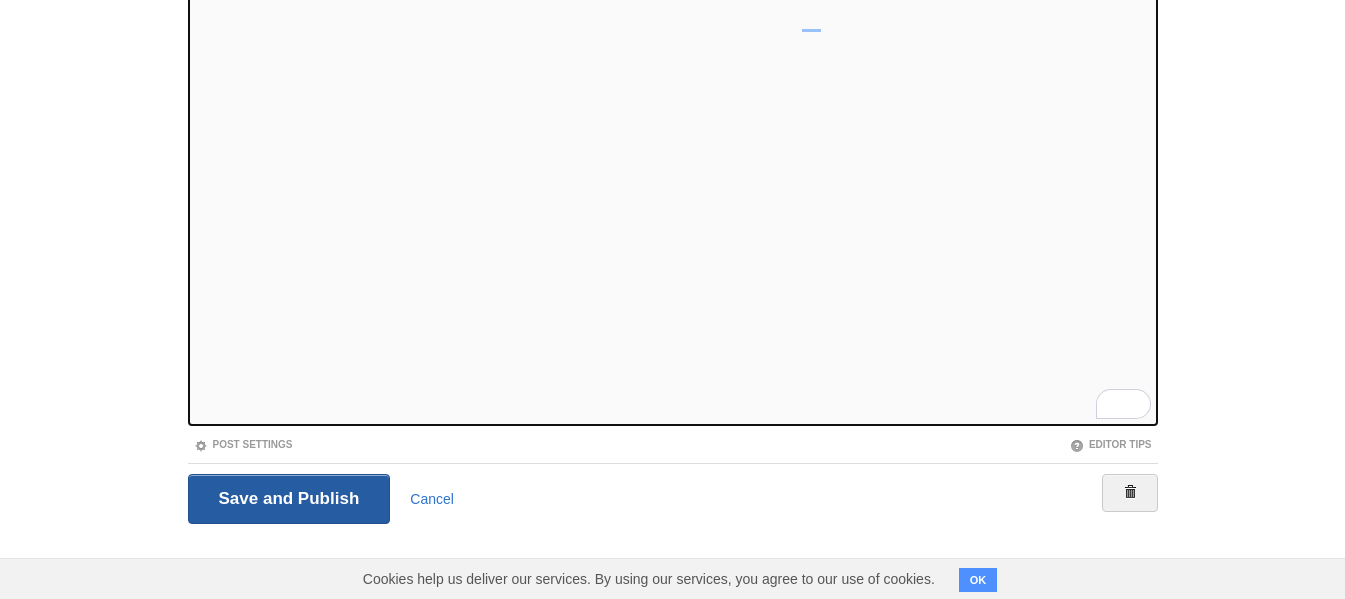 click on "Save and Publish" at bounding box center (289, 499) 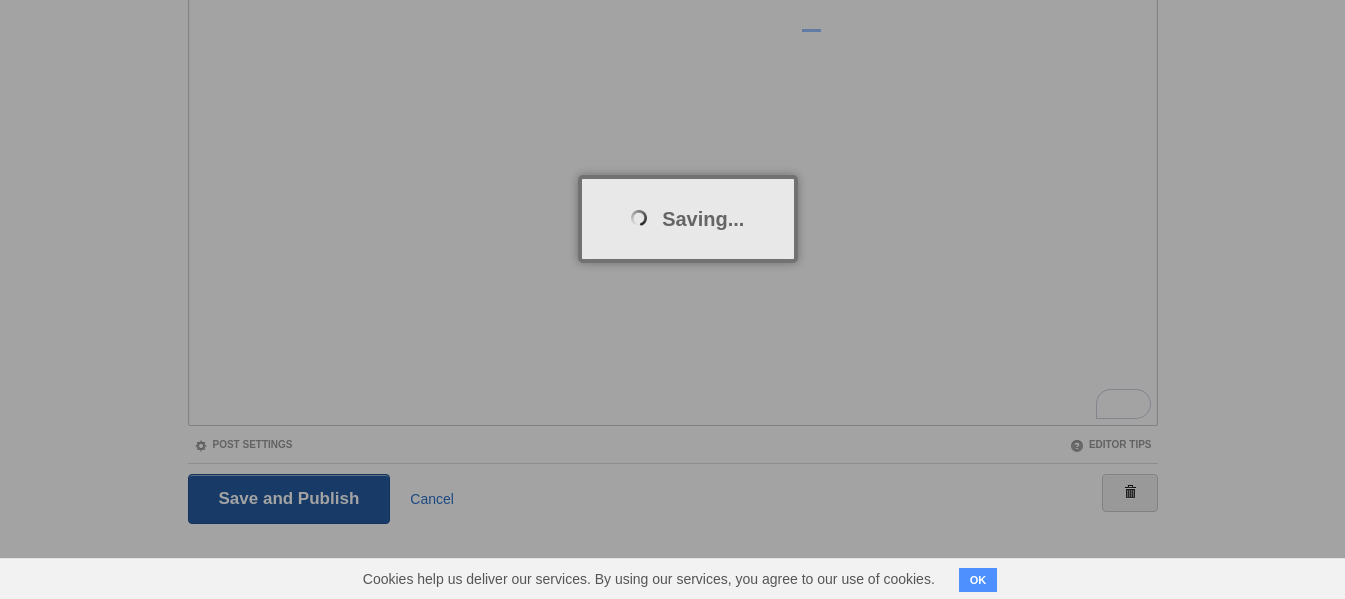 scroll, scrollTop: 75, scrollLeft: 0, axis: vertical 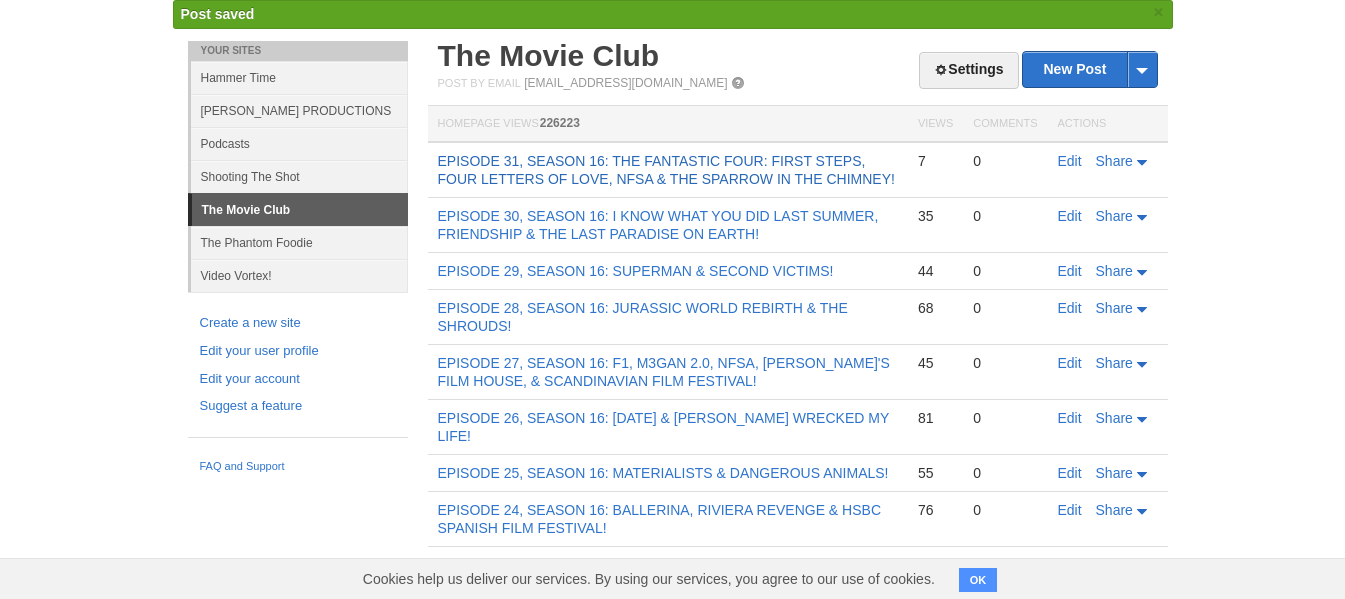 click on "EPISODE 31, SEASON 16: THE FANTASTIC FOUR: FIRST STEPS, FOUR LETTERS OF LOVE, NFSA & THE SPARROW IN THE CHIMNEY!" at bounding box center (666, 170) 